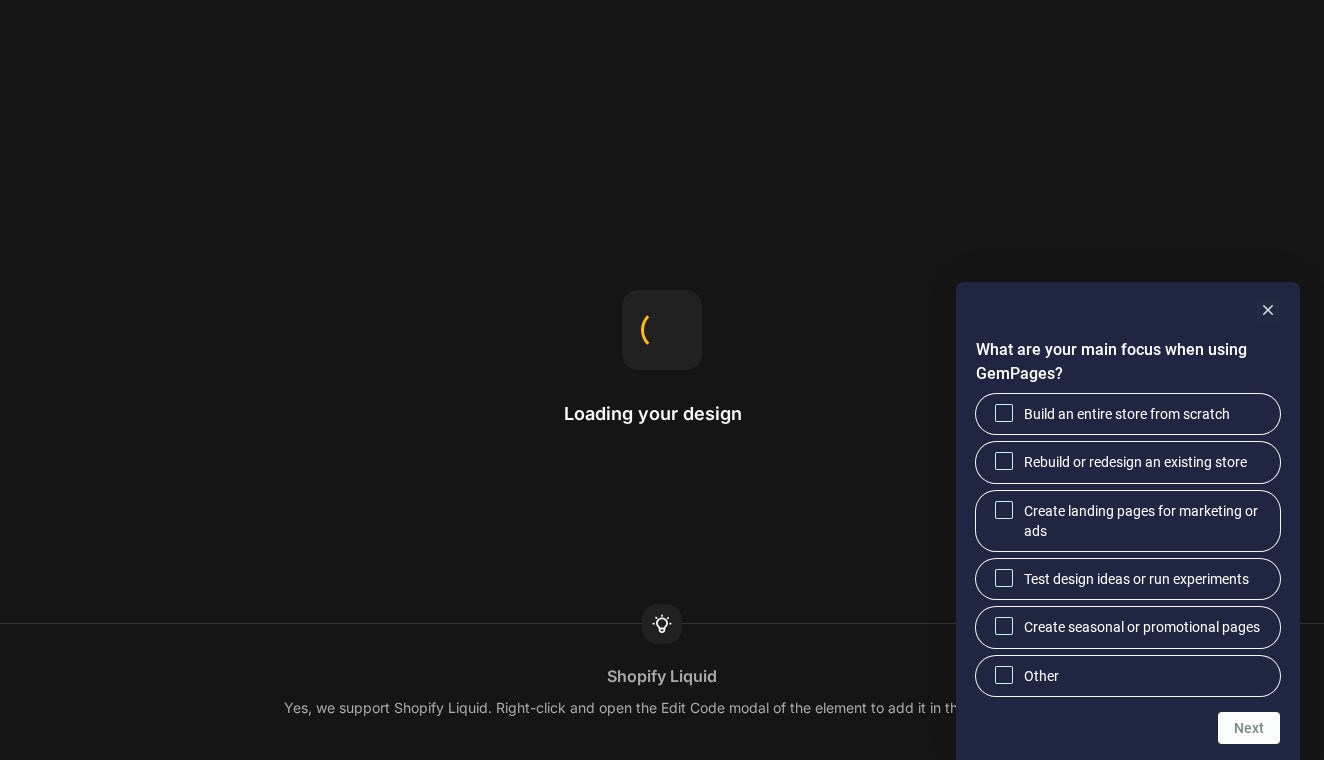 scroll, scrollTop: 0, scrollLeft: 0, axis: both 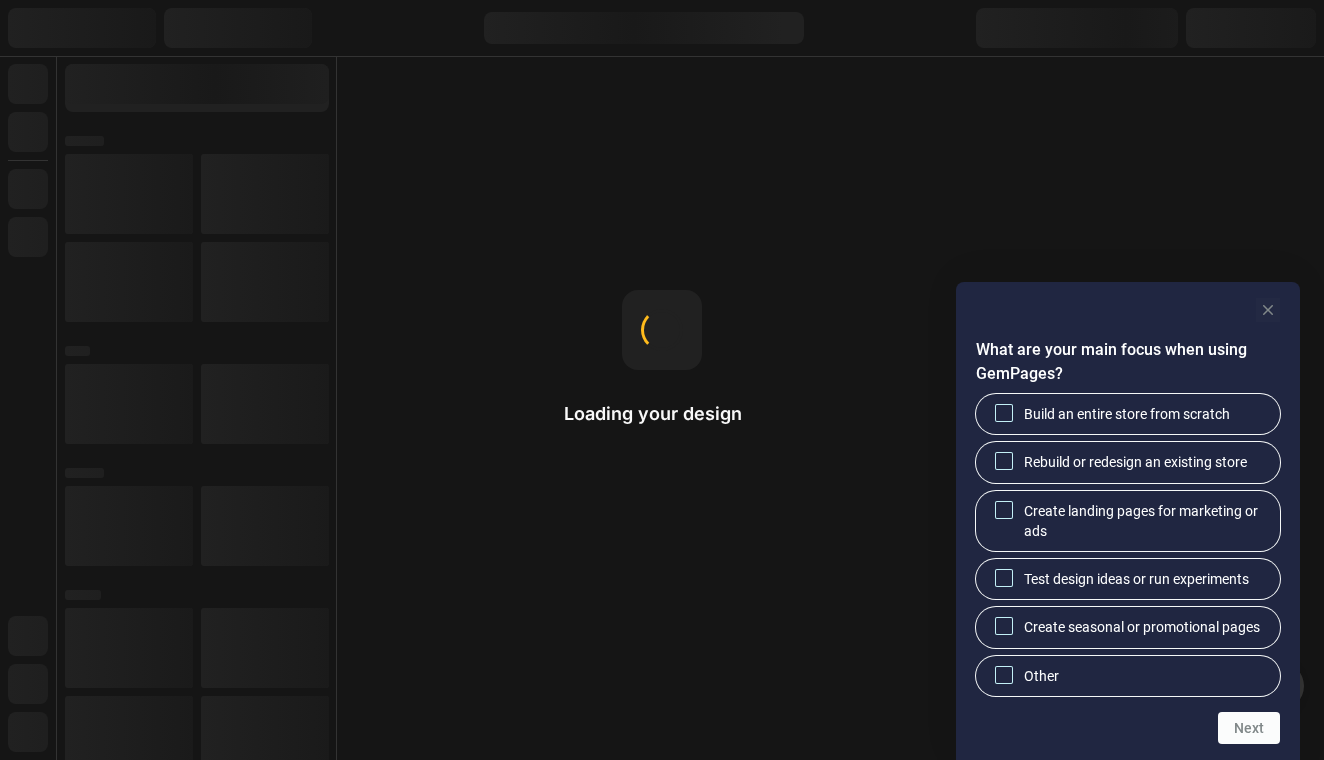 click 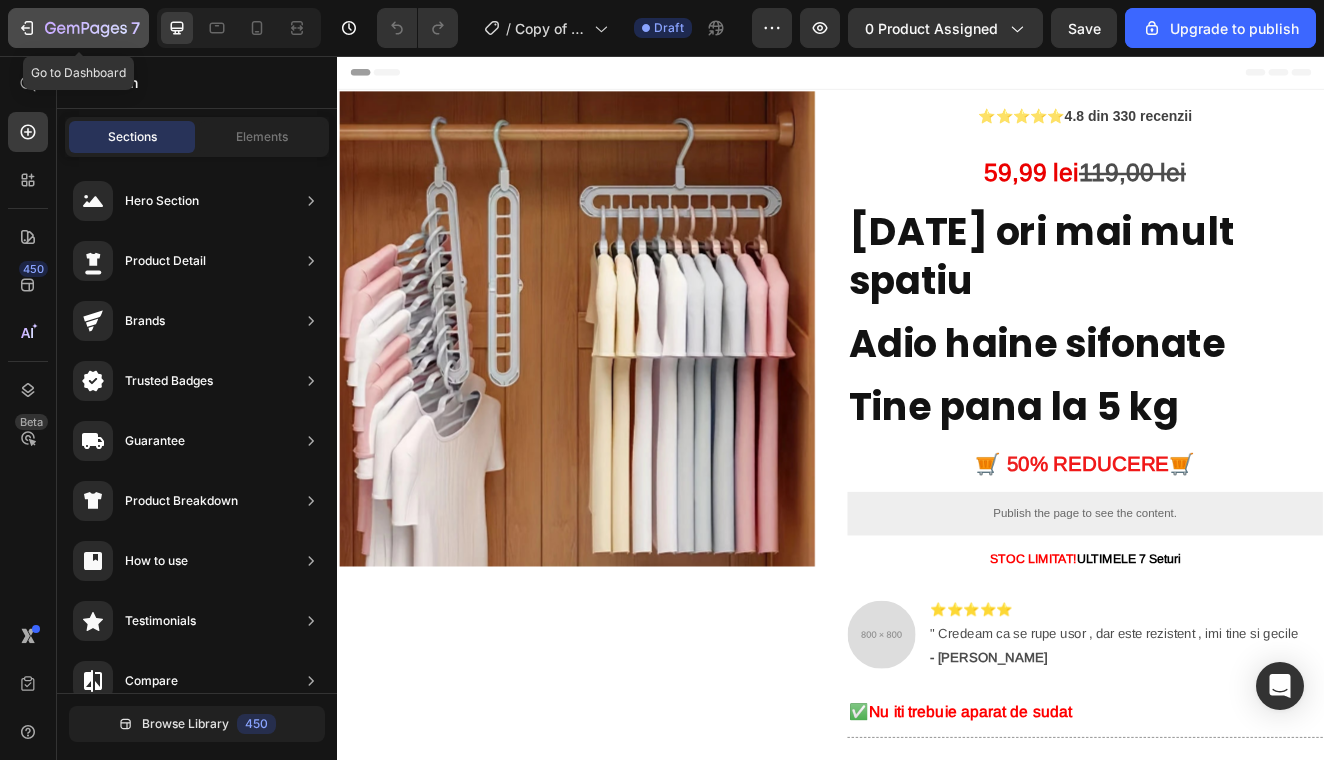 click 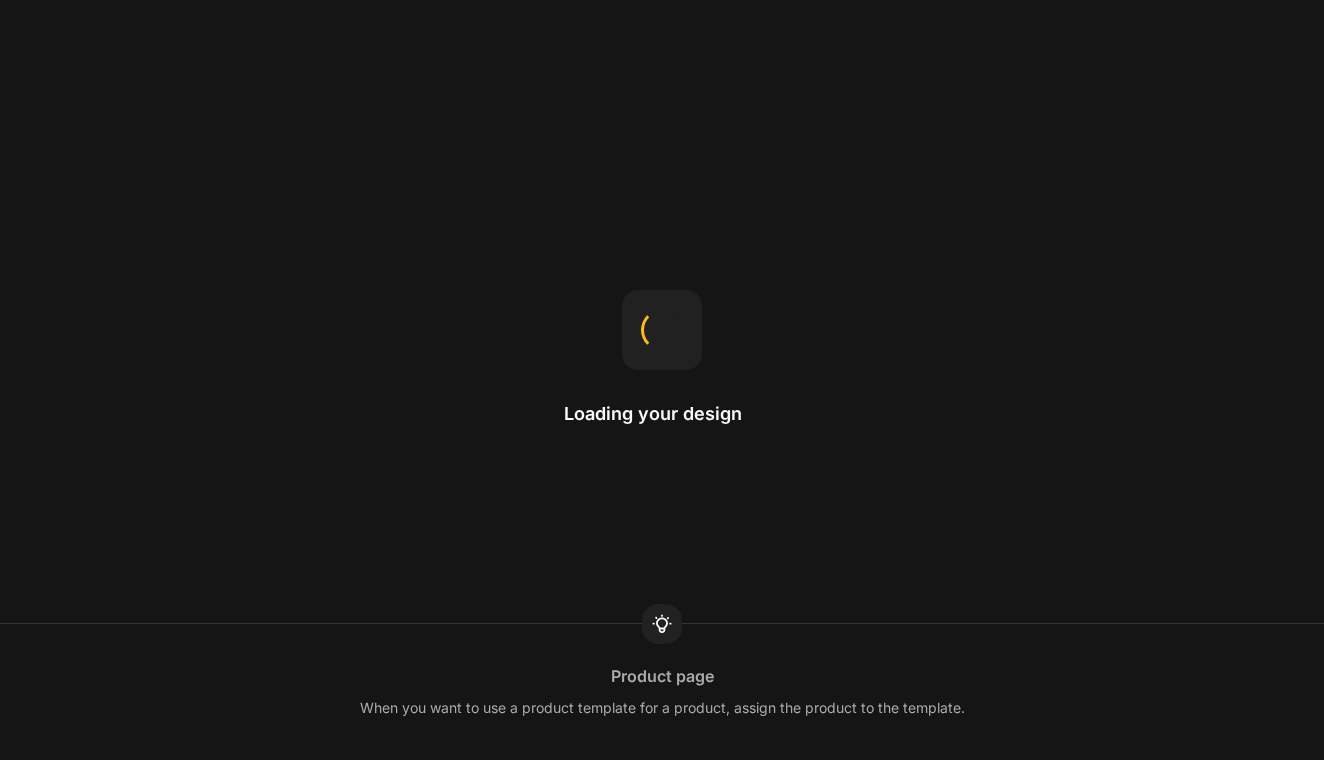 scroll, scrollTop: 0, scrollLeft: 0, axis: both 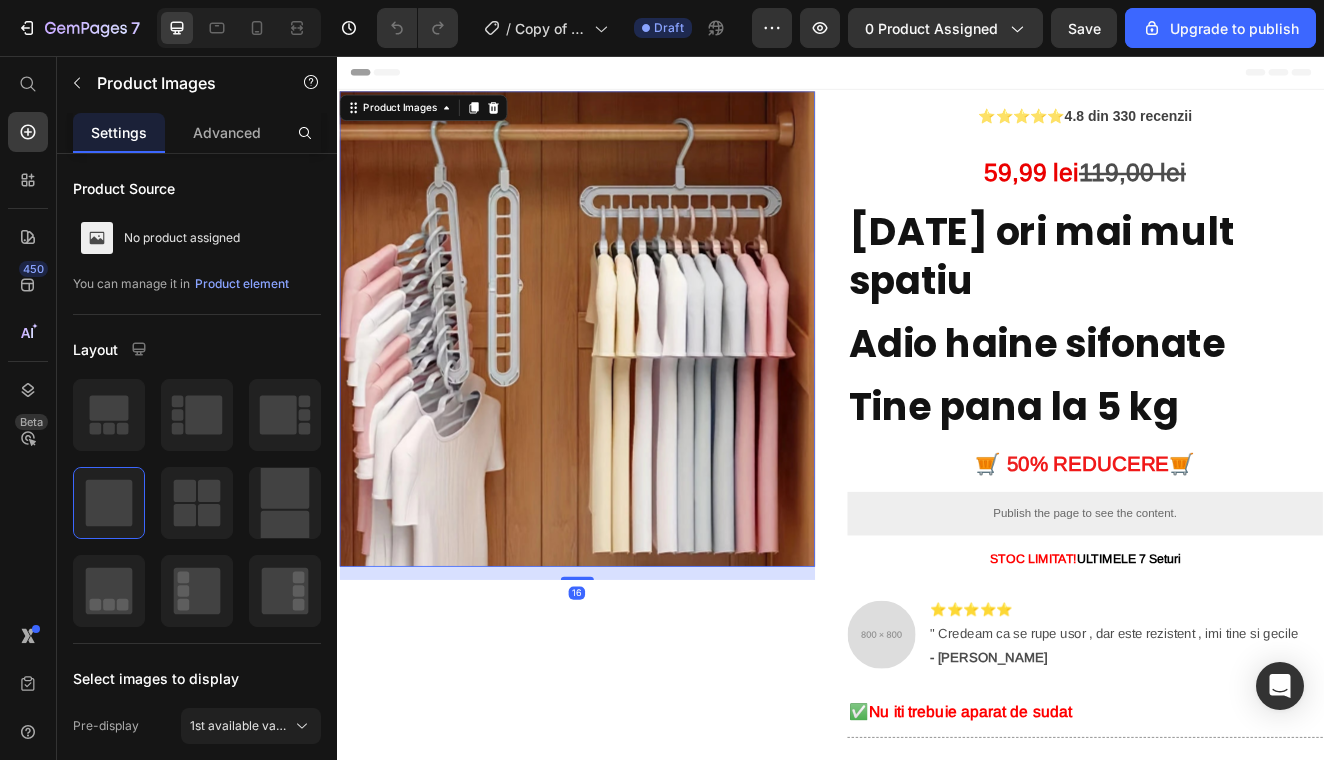click at bounding box center [628, 388] 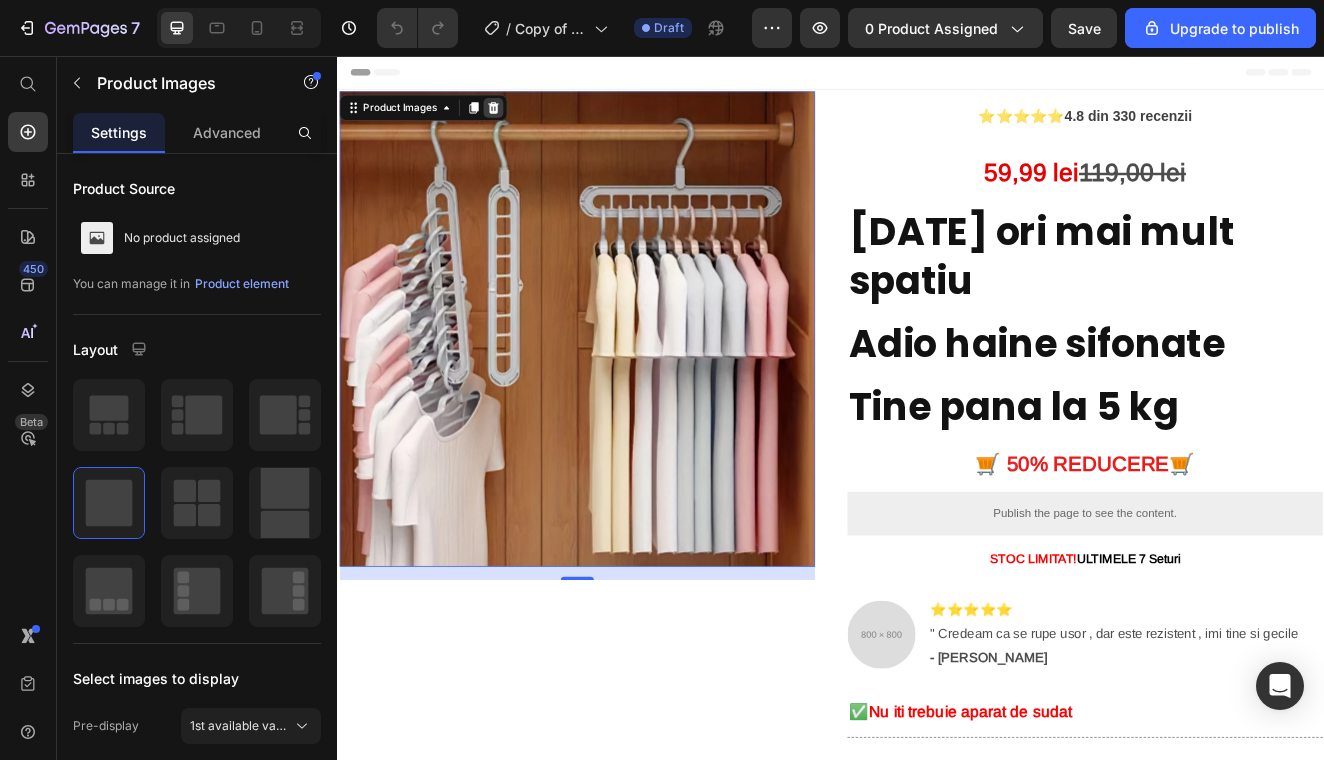 click 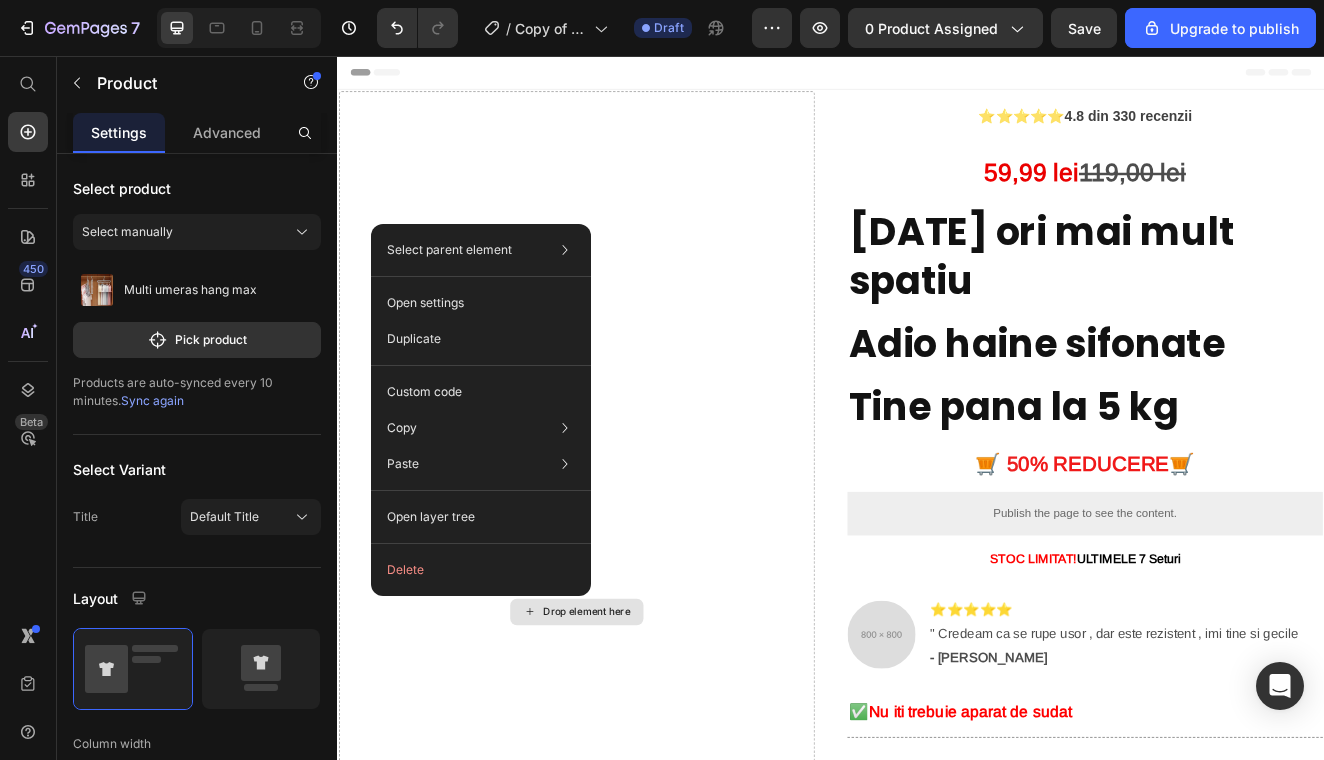 click on "Drop element here" at bounding box center [640, 732] 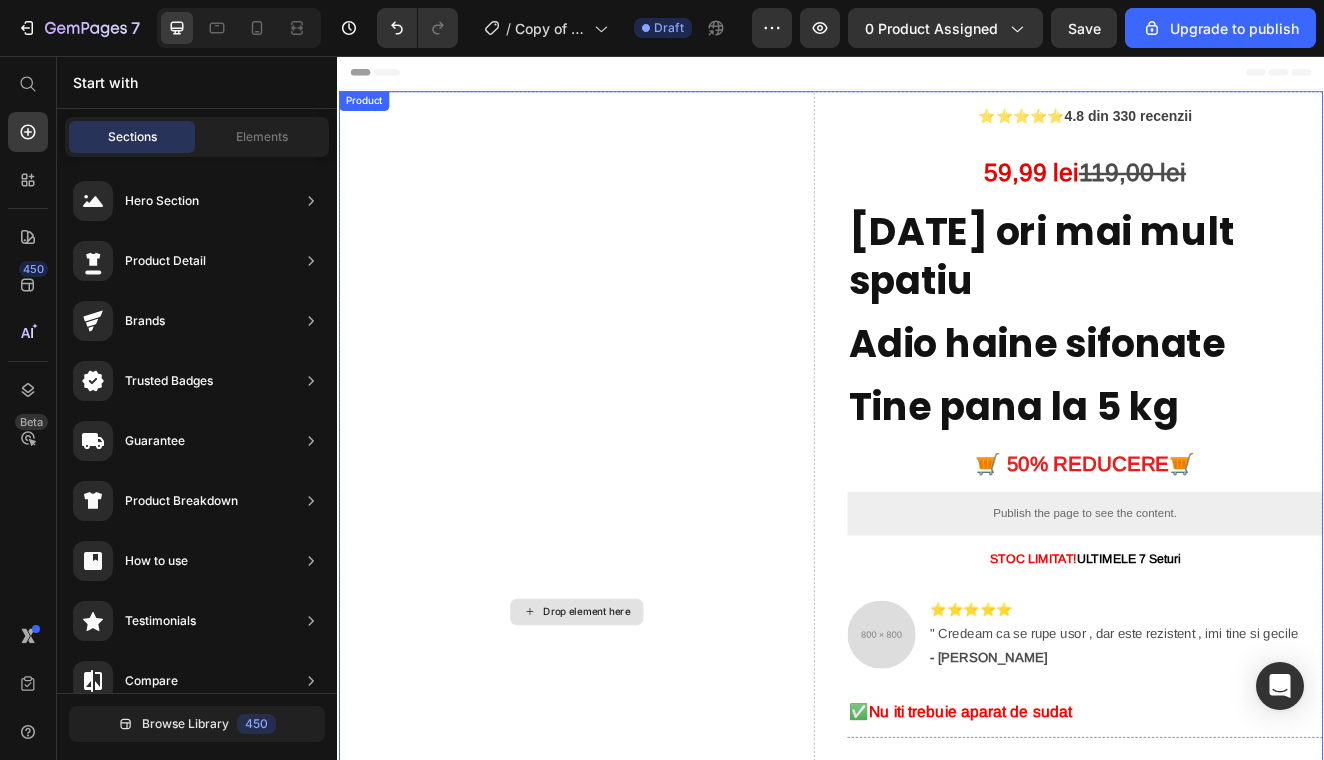 click 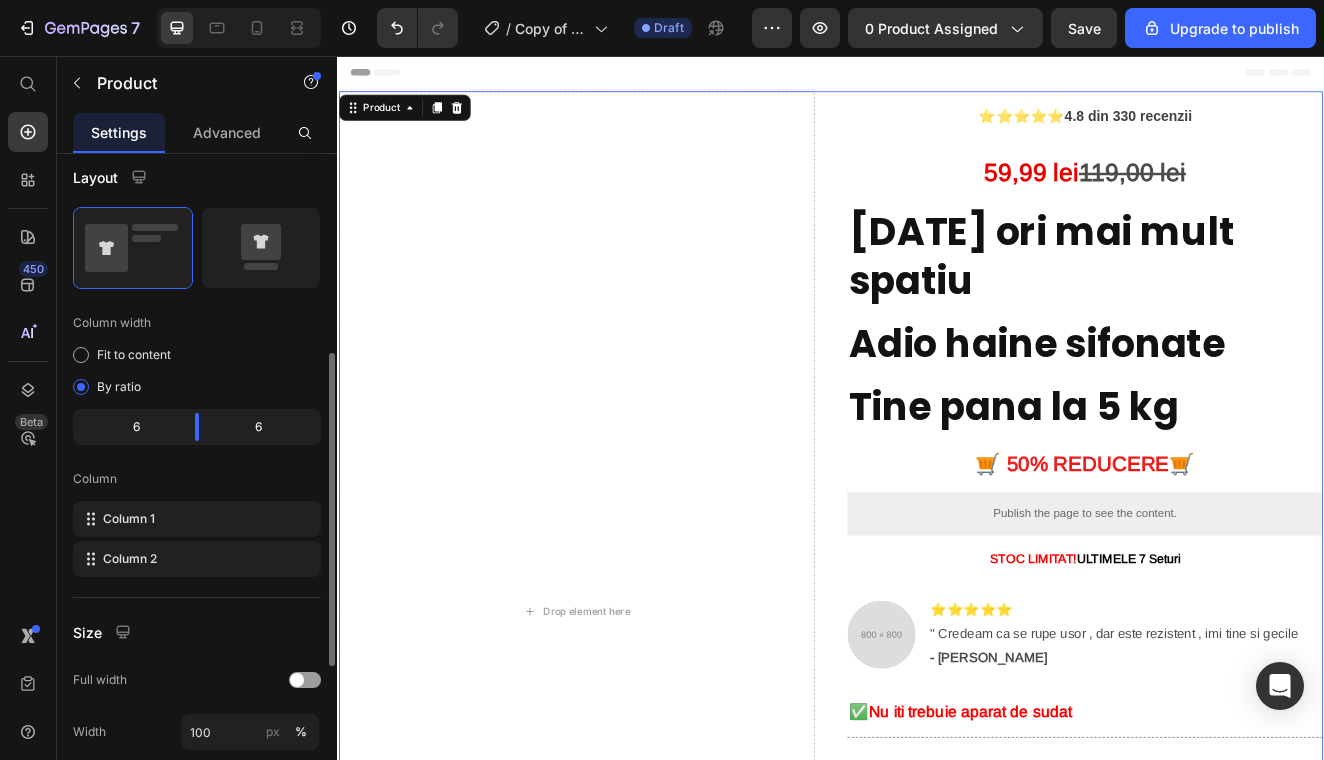 scroll, scrollTop: 0, scrollLeft: 0, axis: both 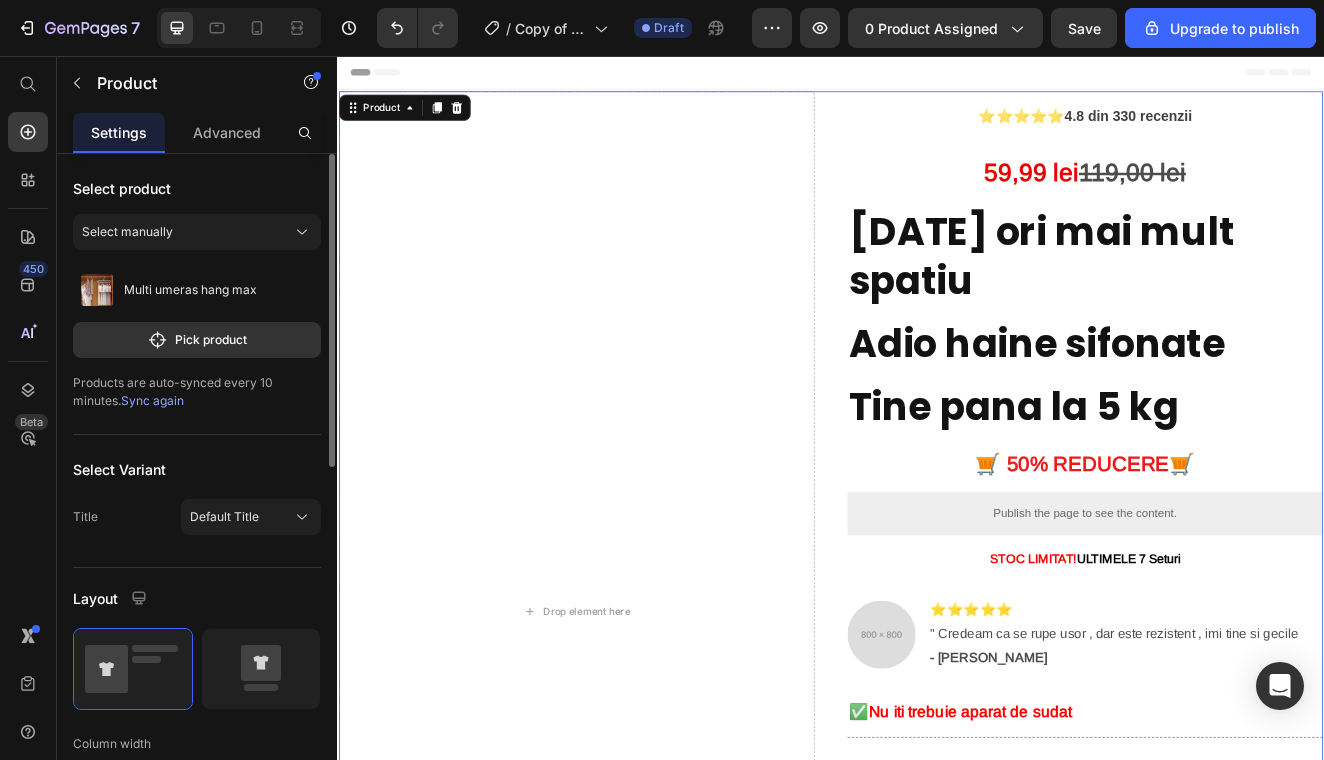 click on "Select product Select manually Multi umeras hang max Pick product  Products are auto-synced every 10 minutes.  Sync again" at bounding box center (197, 294) 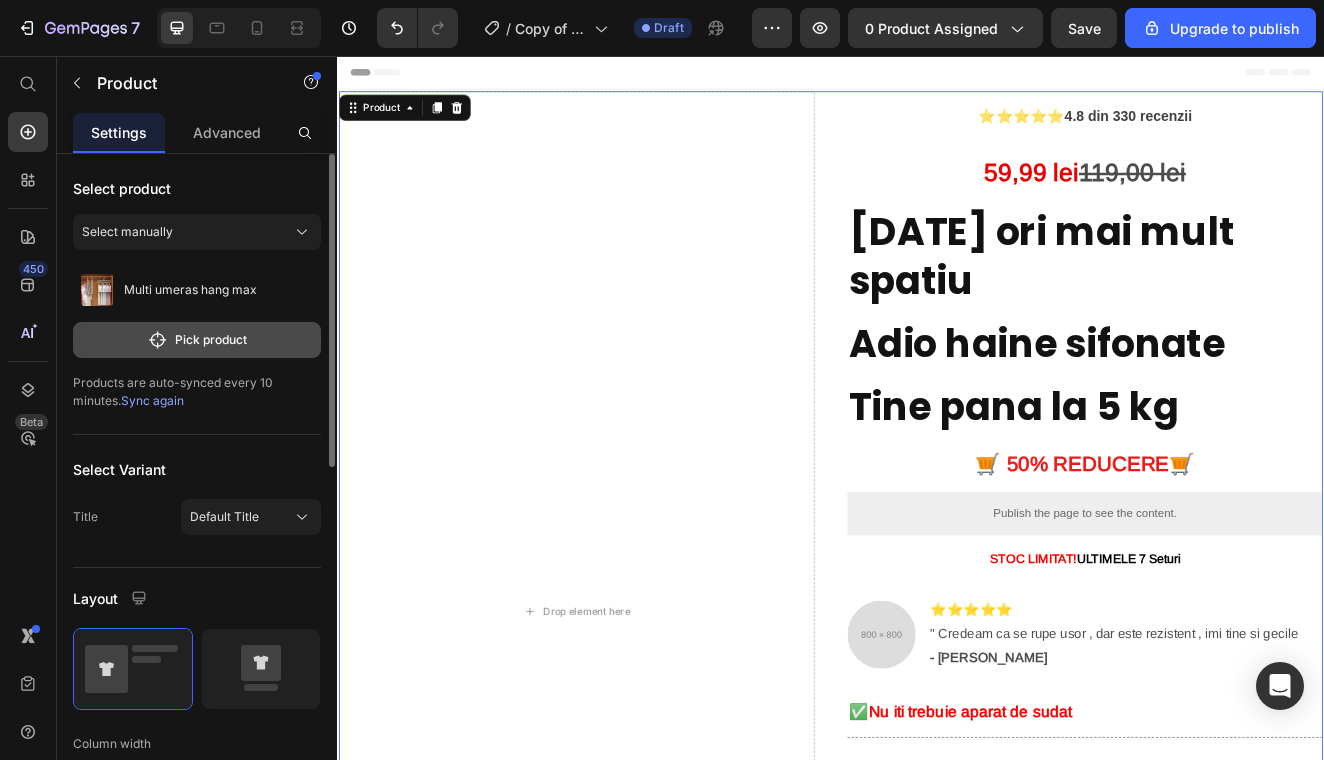 click on "Pick product" at bounding box center [197, 340] 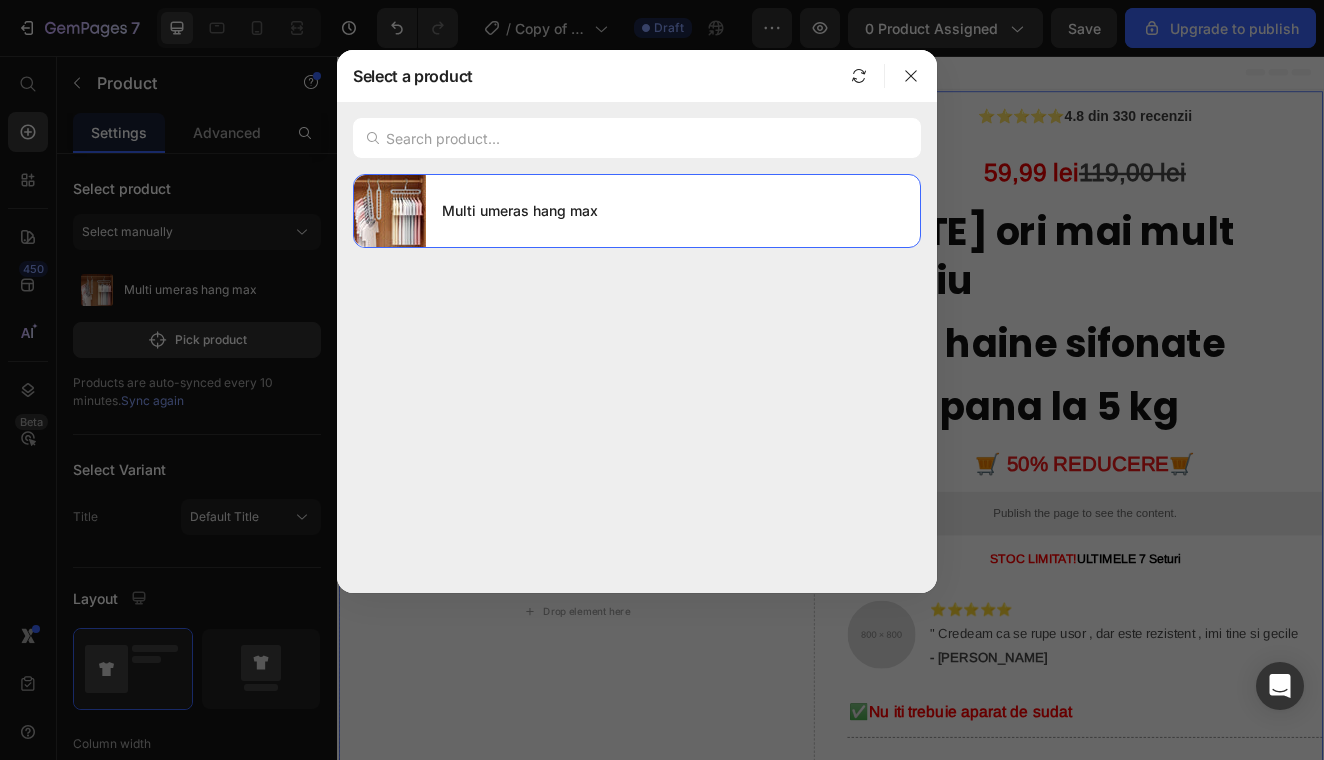 click at bounding box center [662, 380] 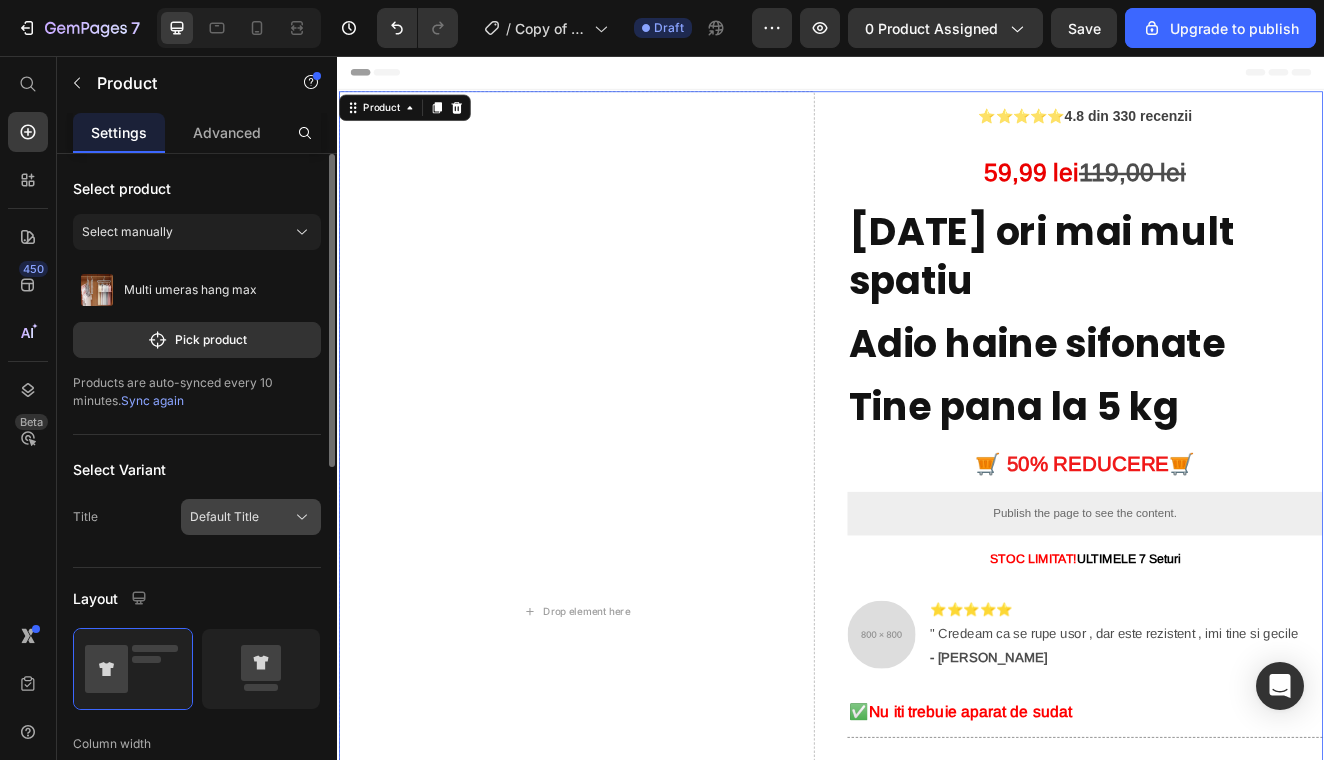 click on "Default Title" at bounding box center (224, 517) 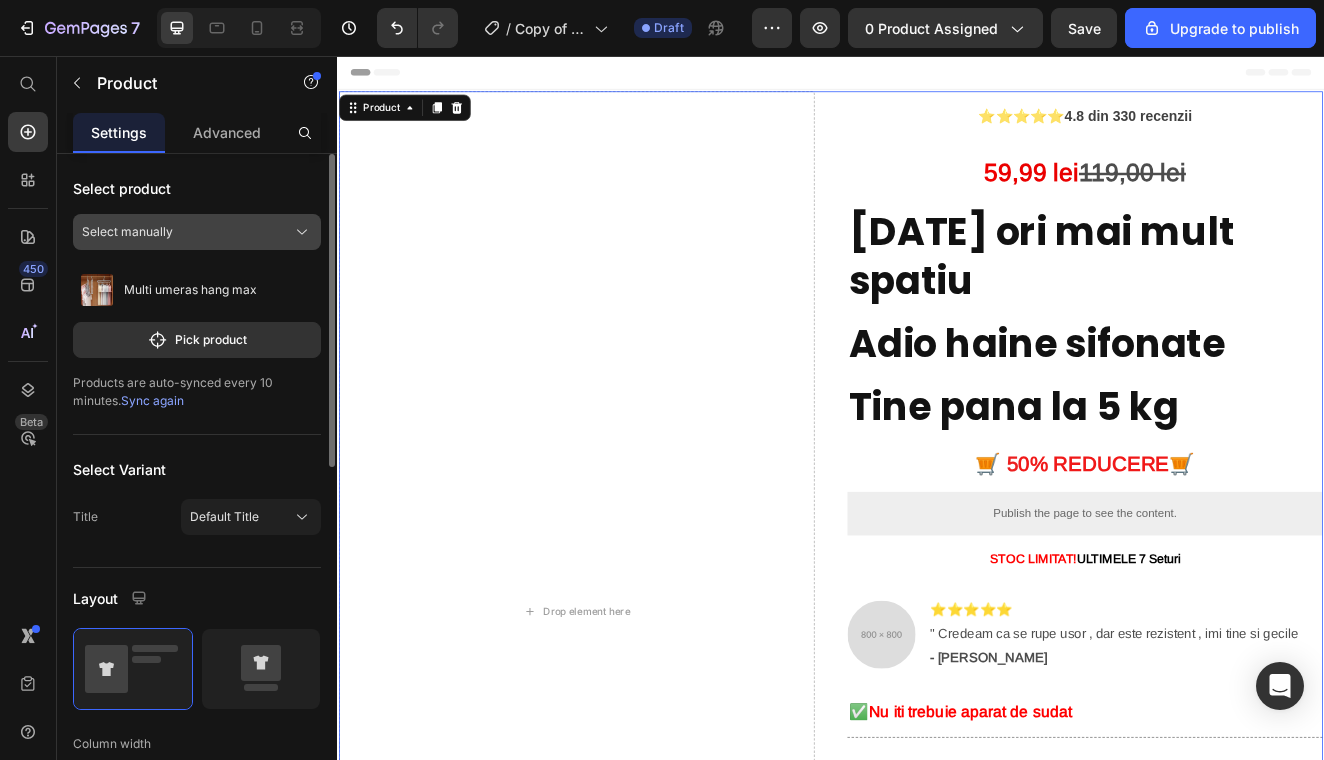 click on "Select manually" 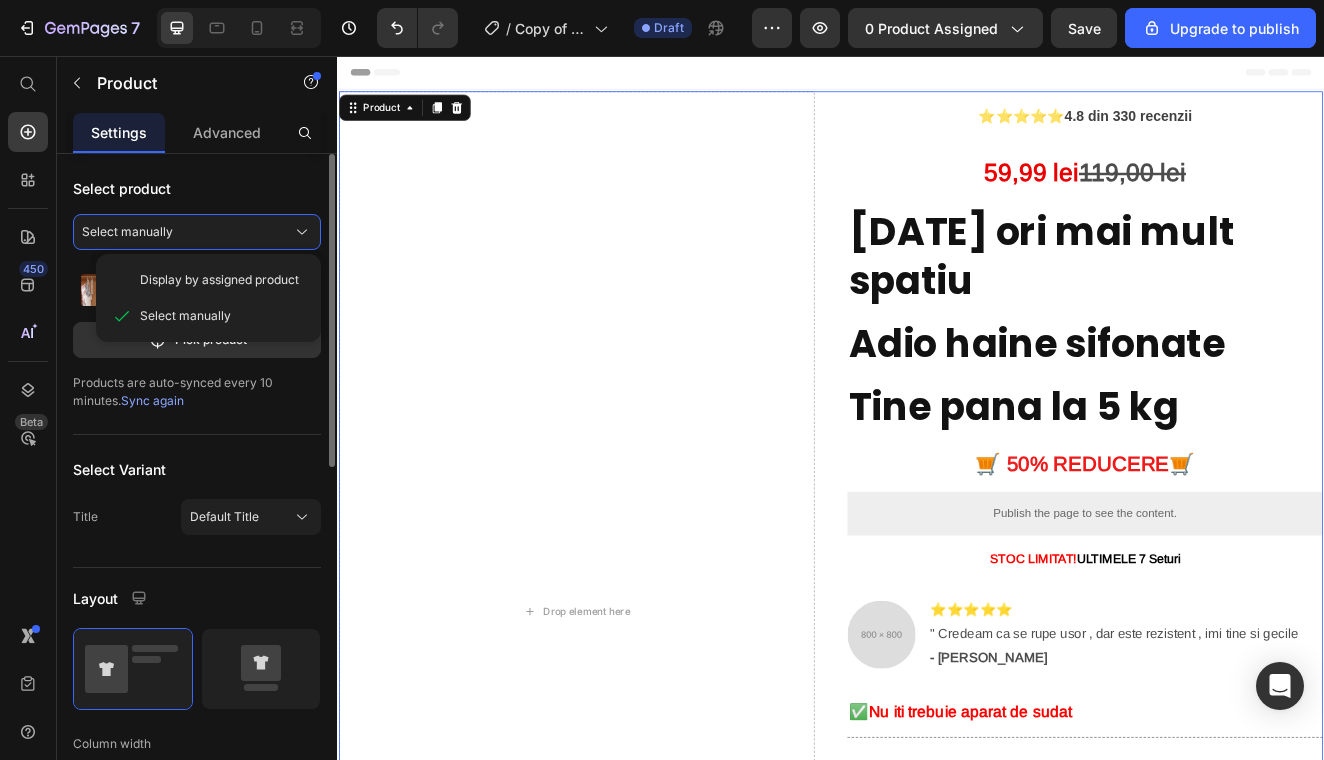 click on "Select product" at bounding box center [197, 188] 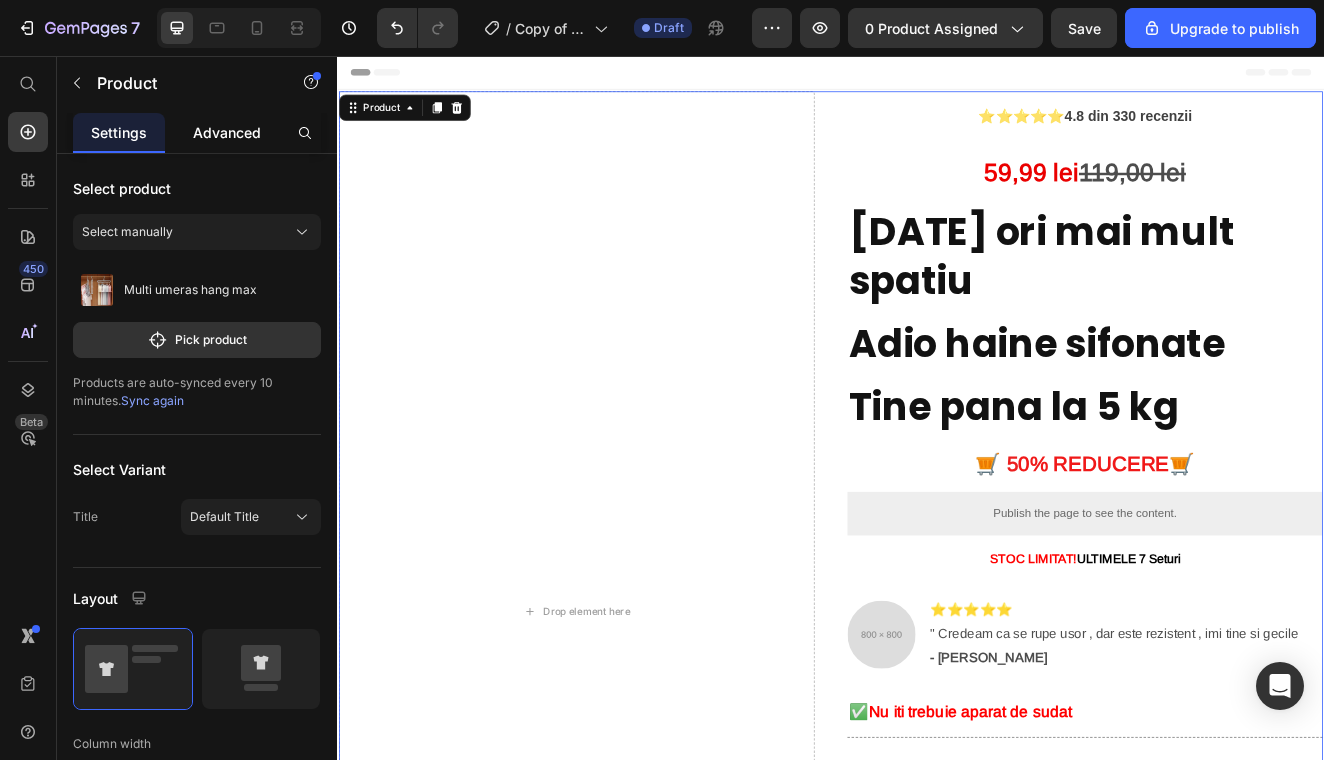 click on "Advanced" at bounding box center (227, 132) 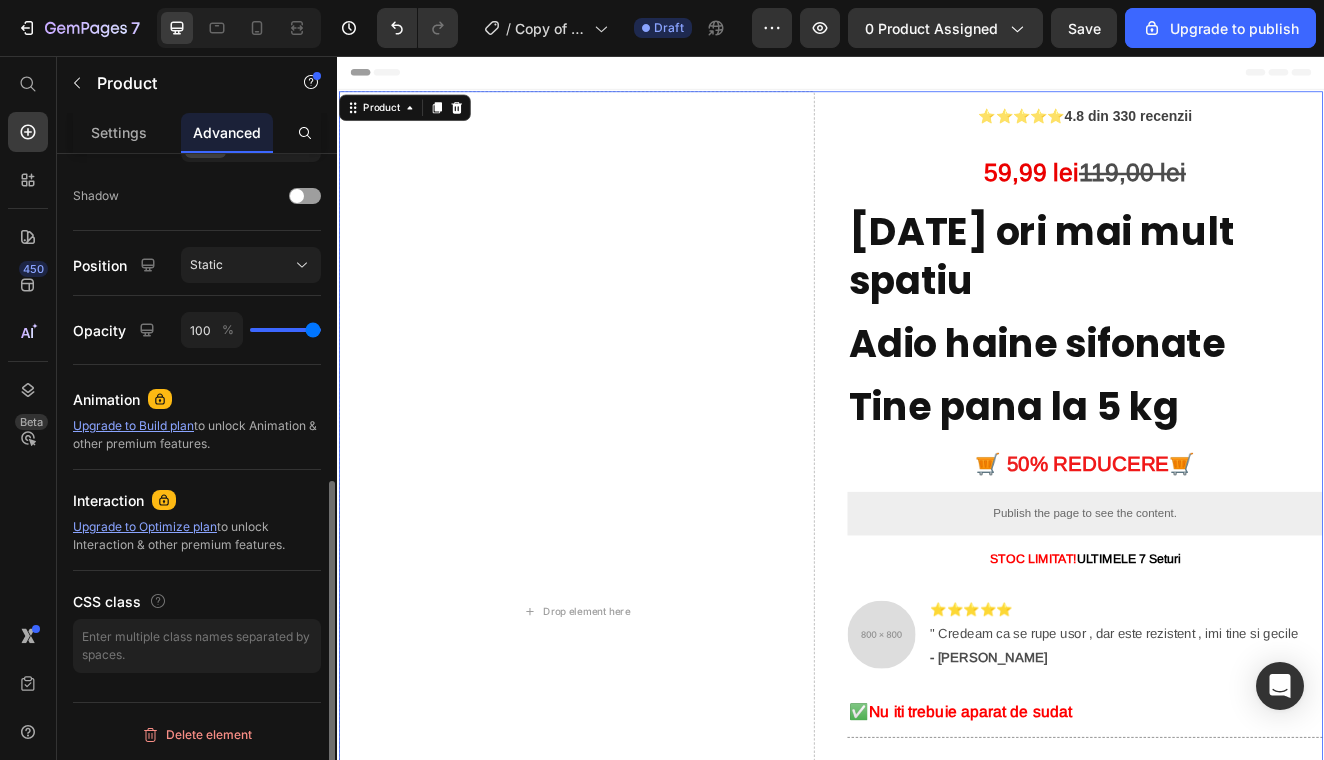 scroll, scrollTop: 0, scrollLeft: 0, axis: both 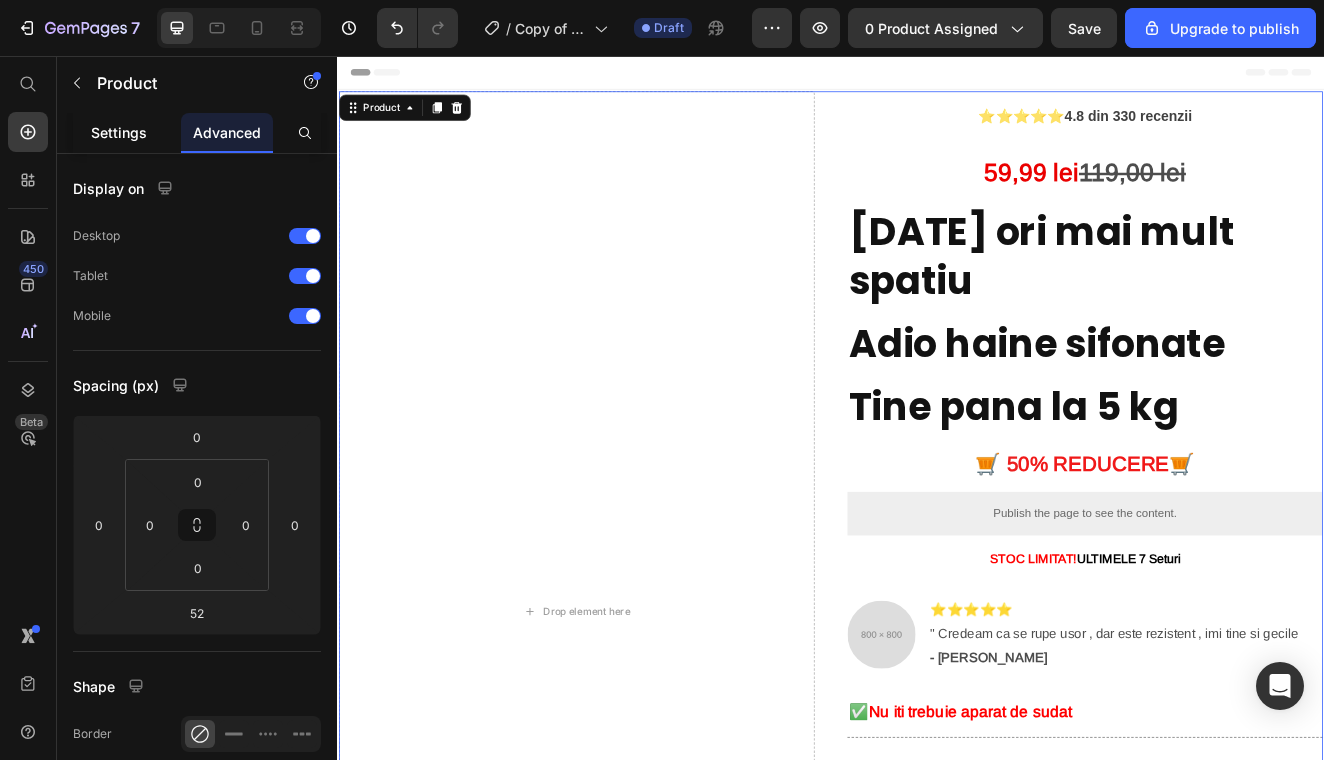 click on "Settings" at bounding box center [119, 132] 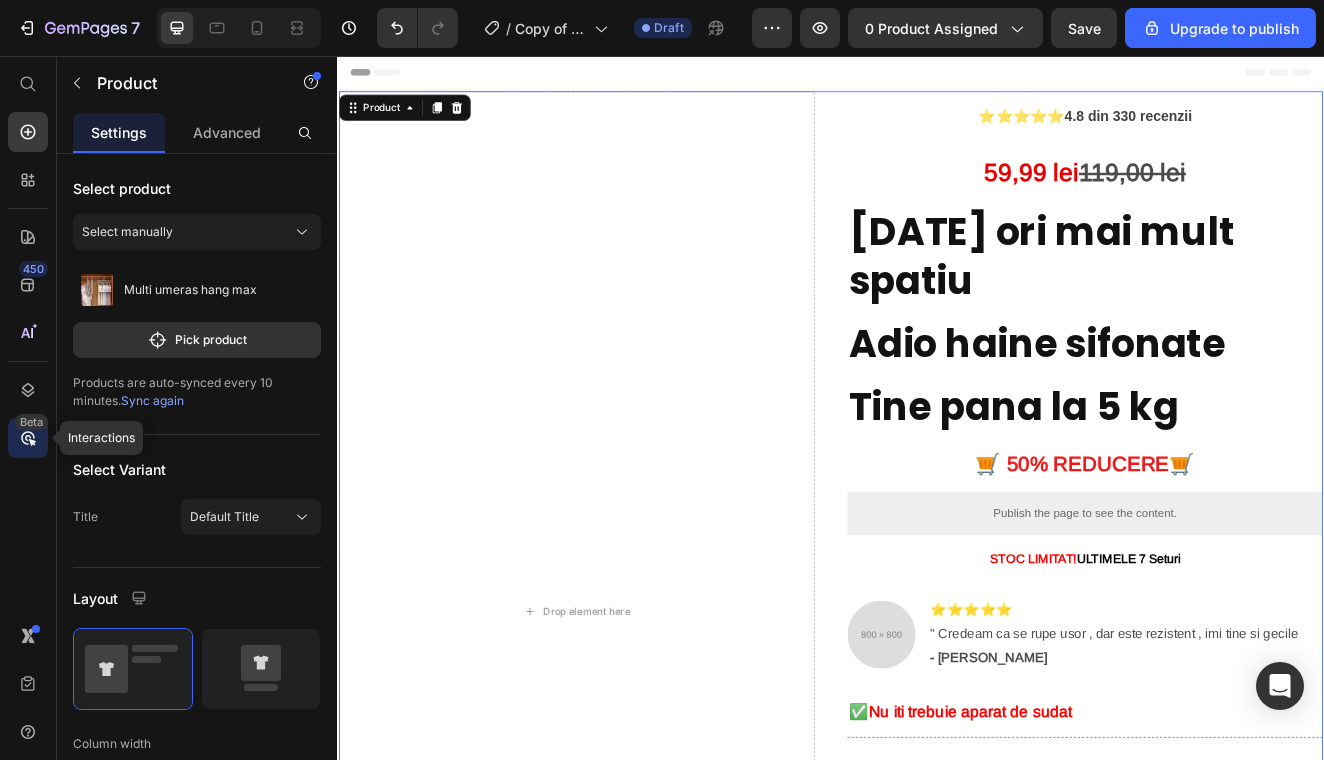 click 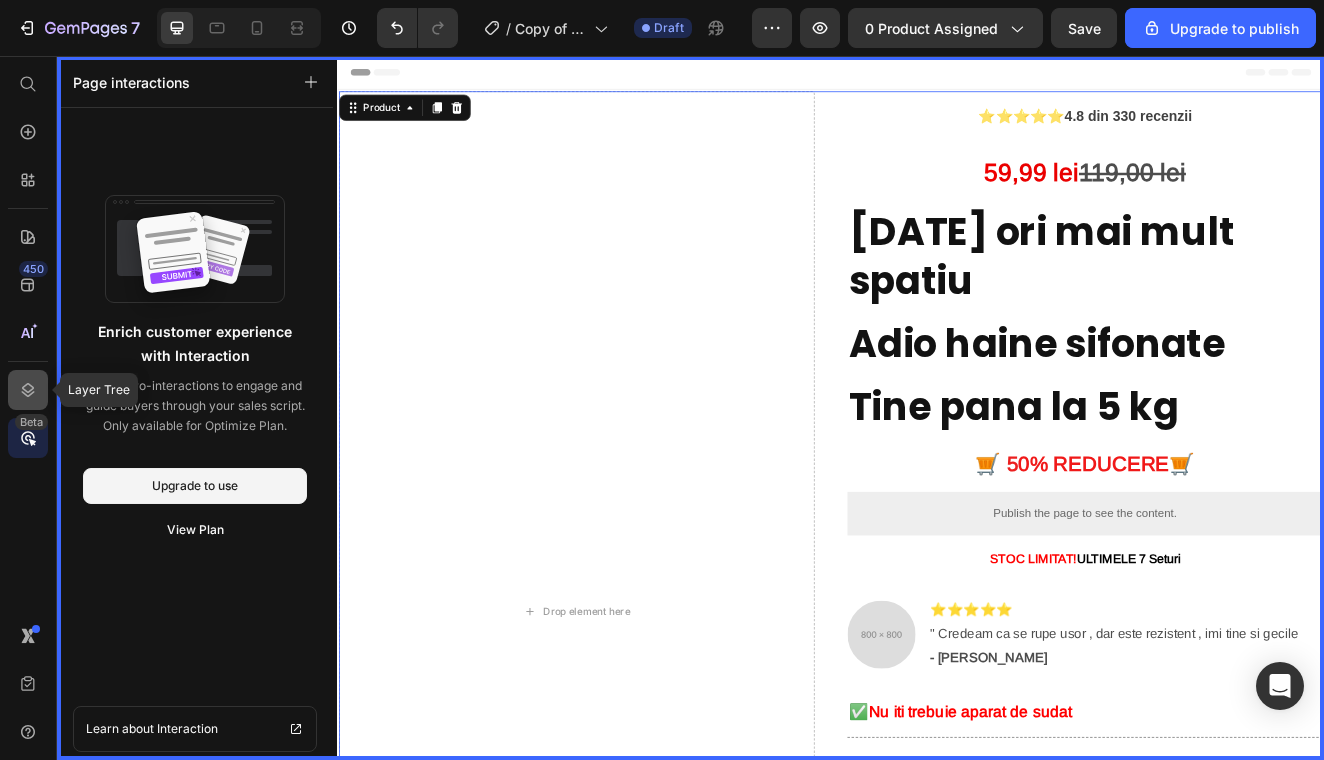 click 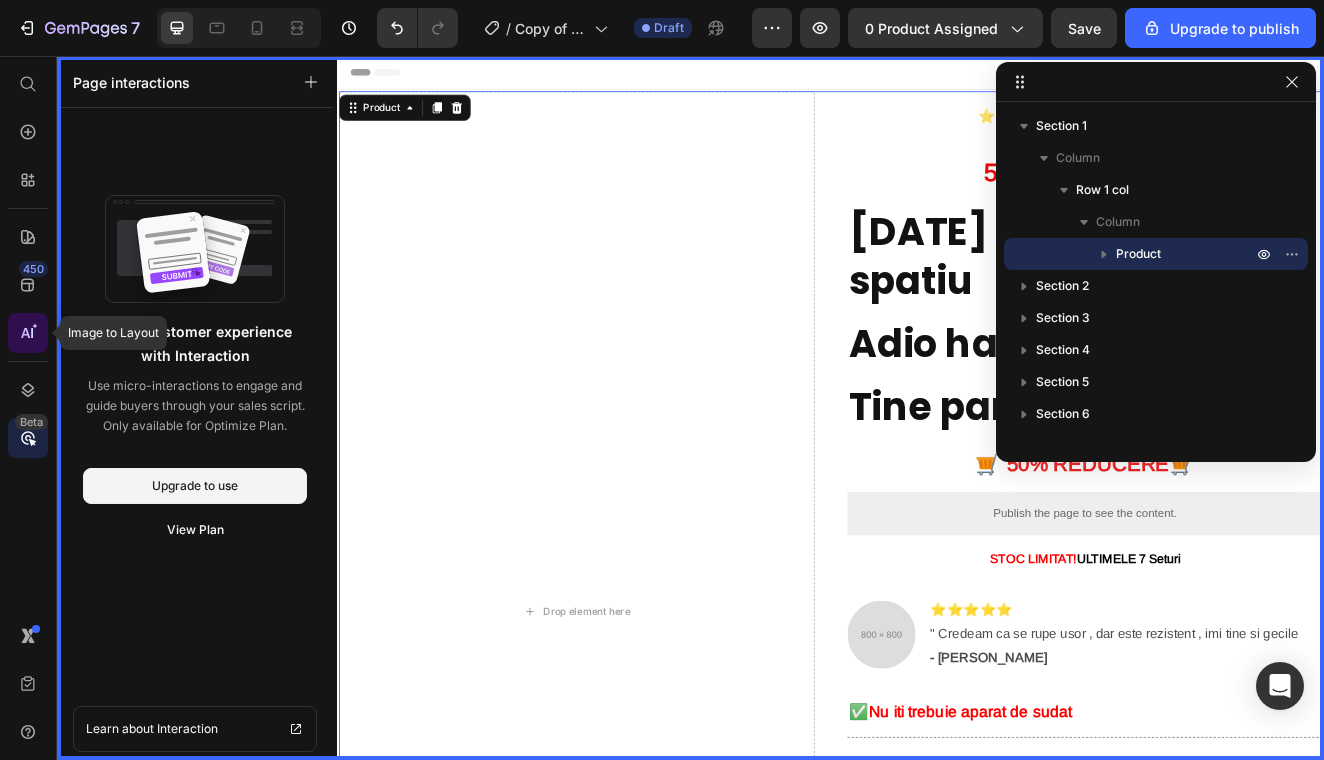 click 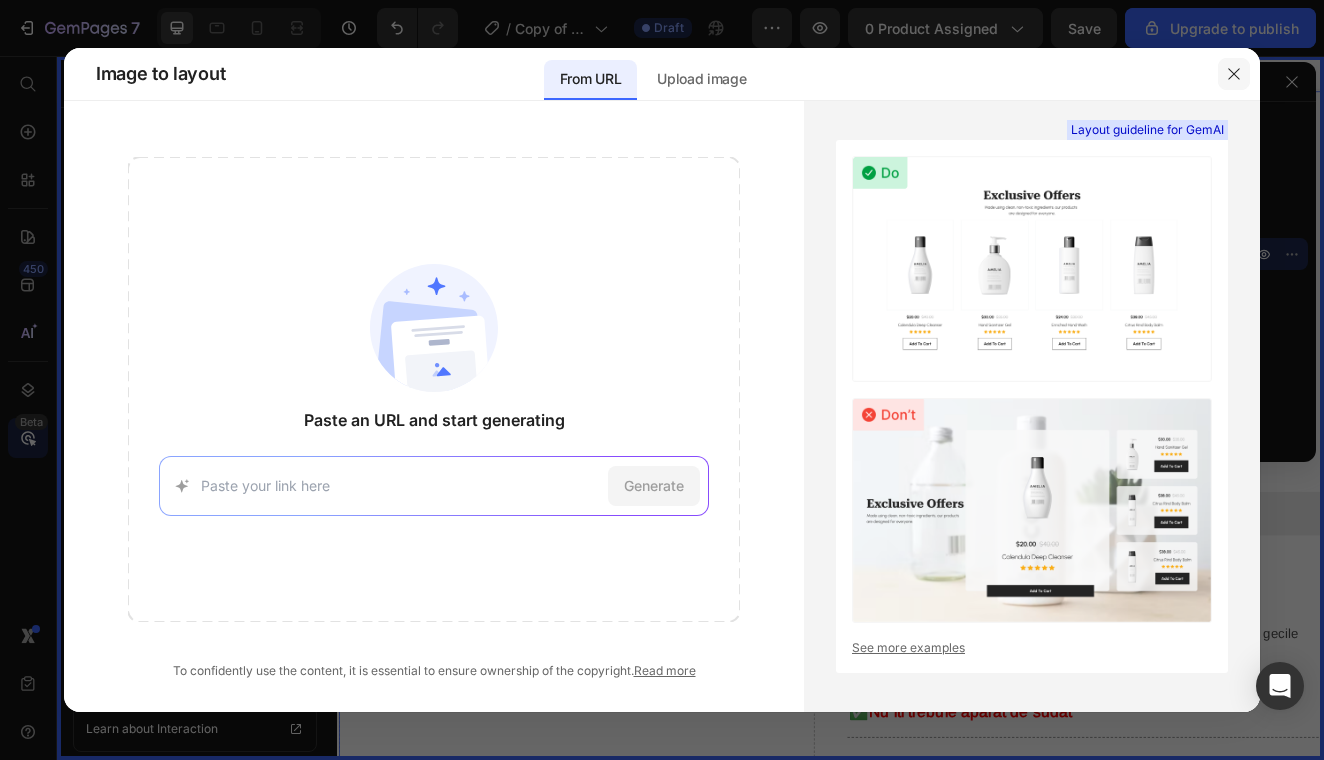 click at bounding box center [1234, 74] 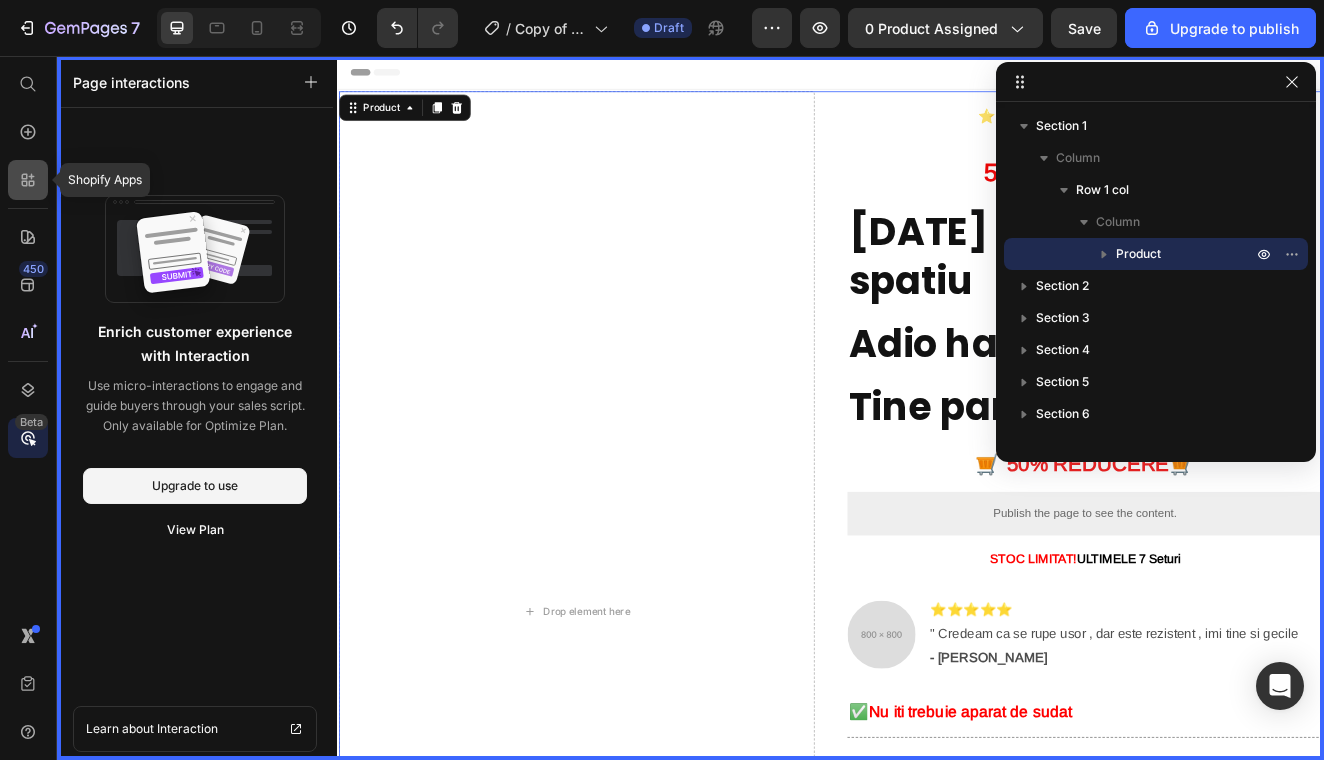 click 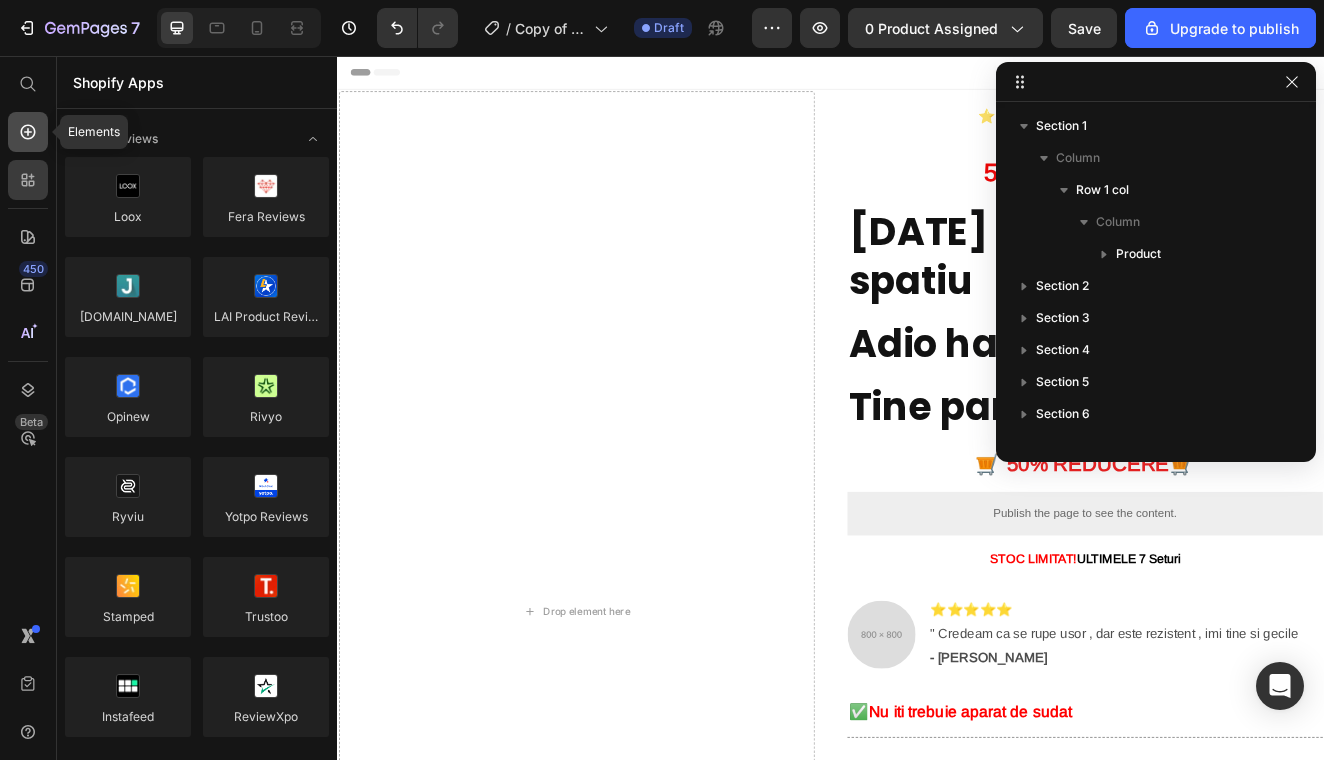 click 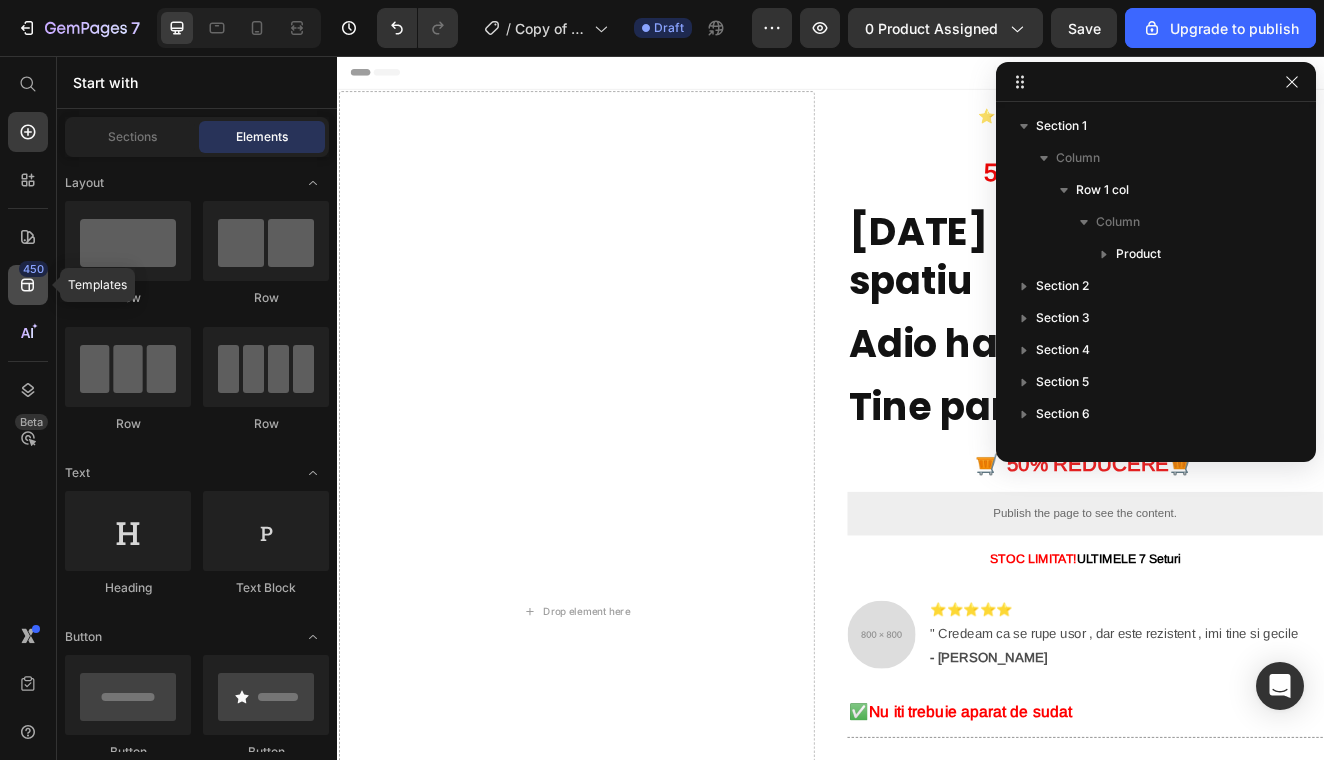 click on "450" at bounding box center [33, 269] 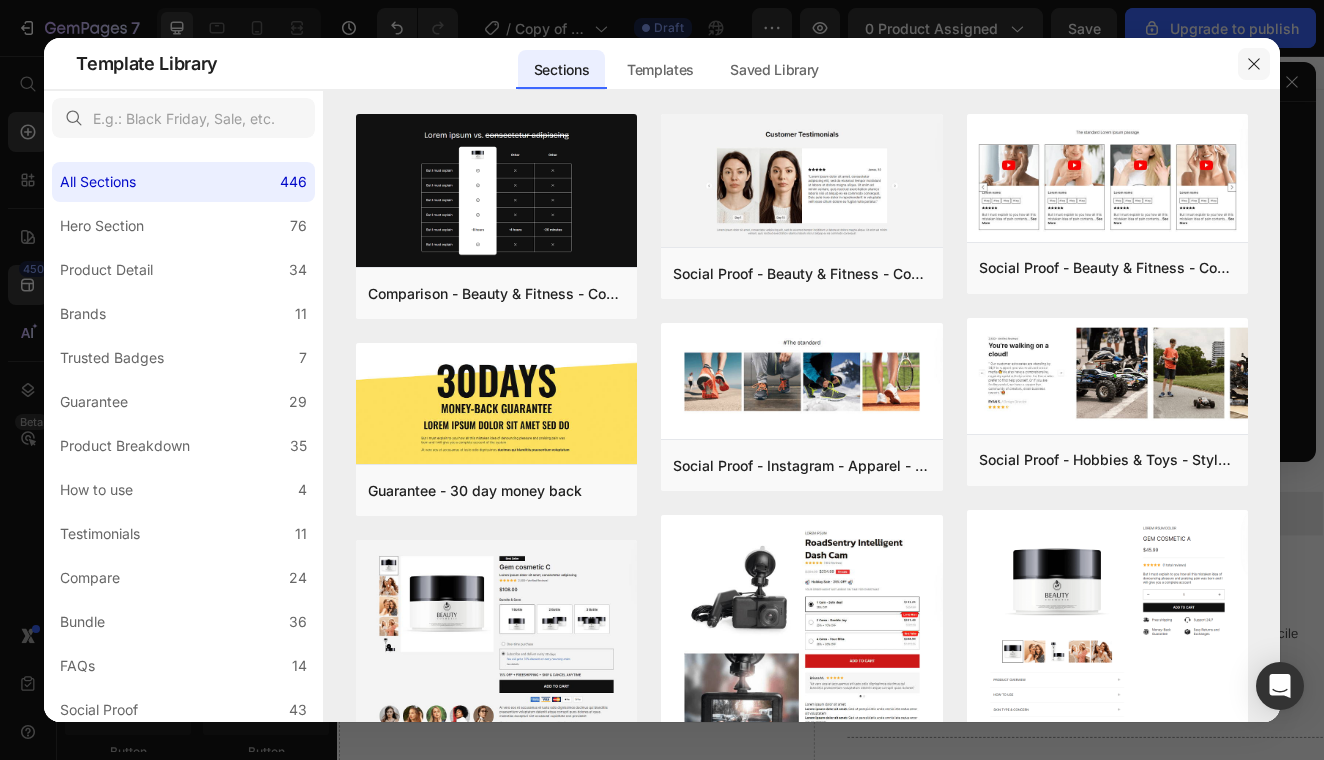 click 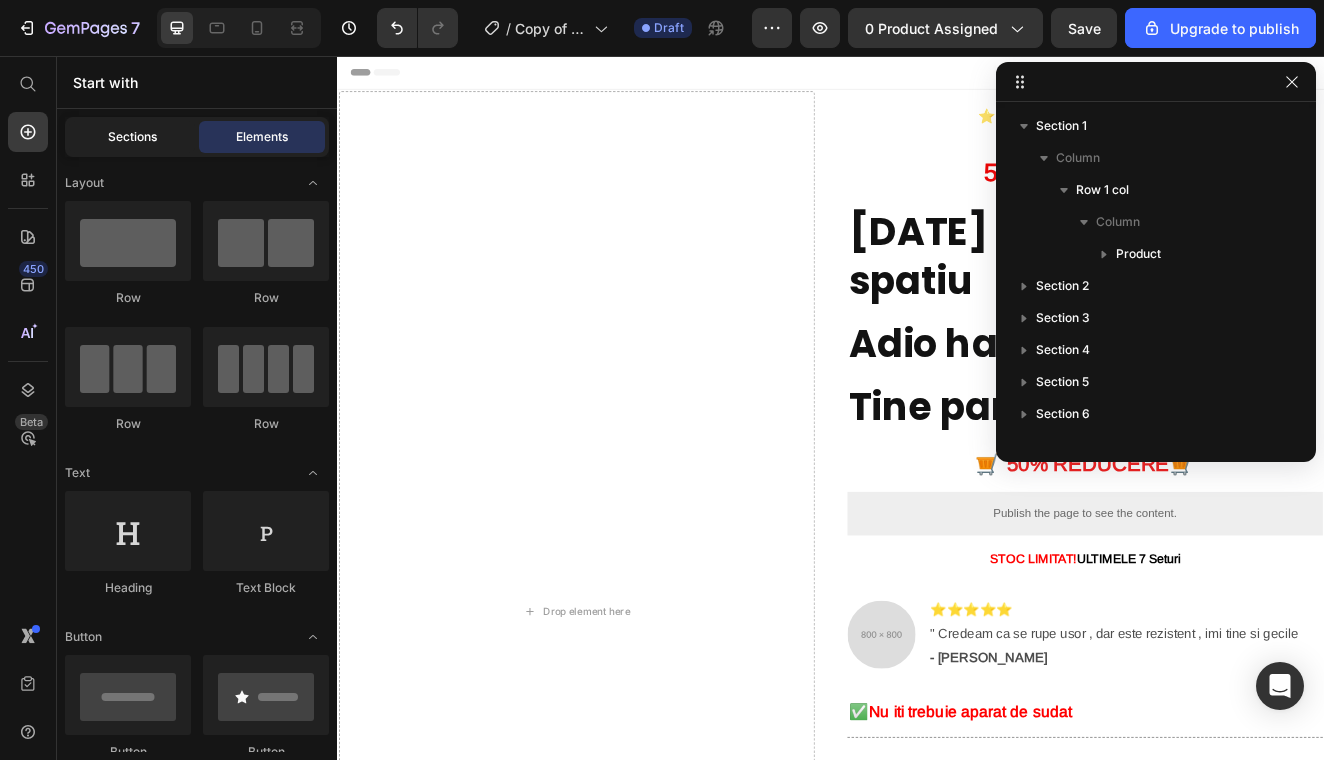 click on "Sections" 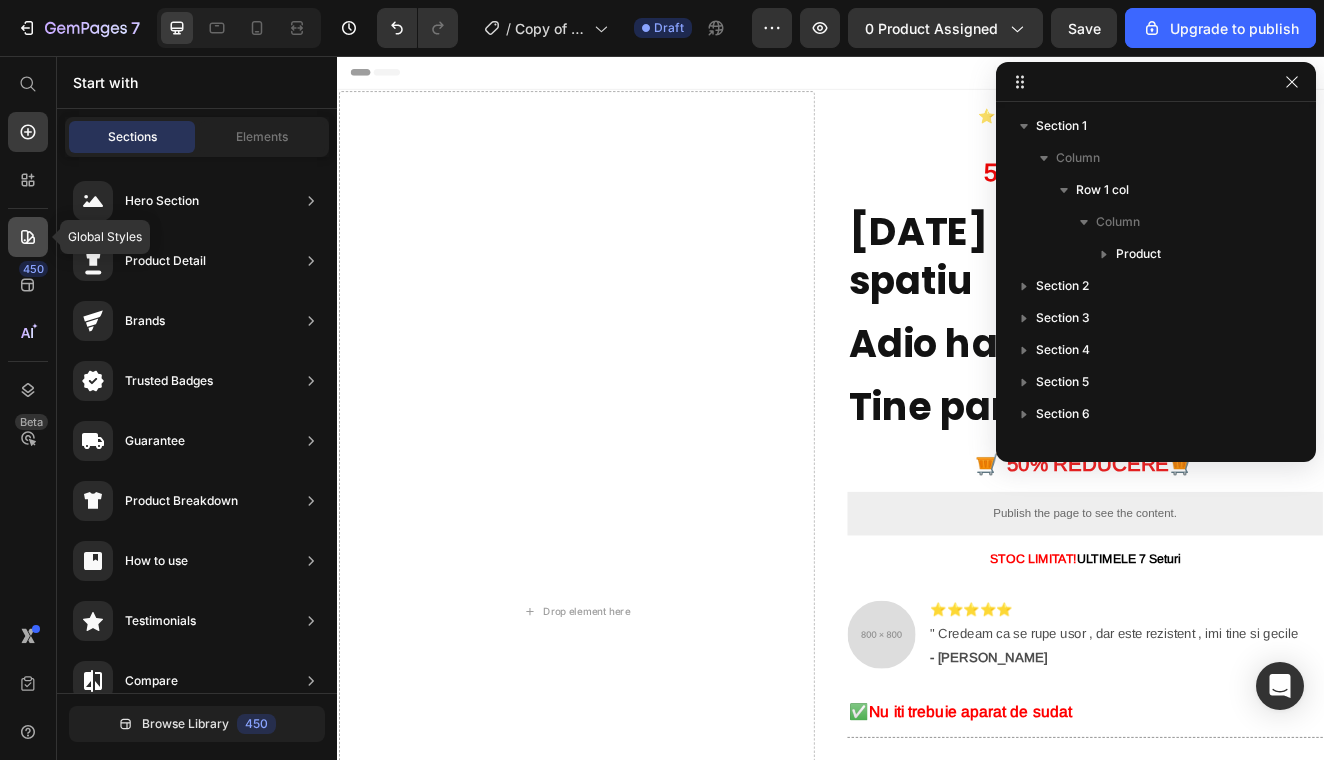 click 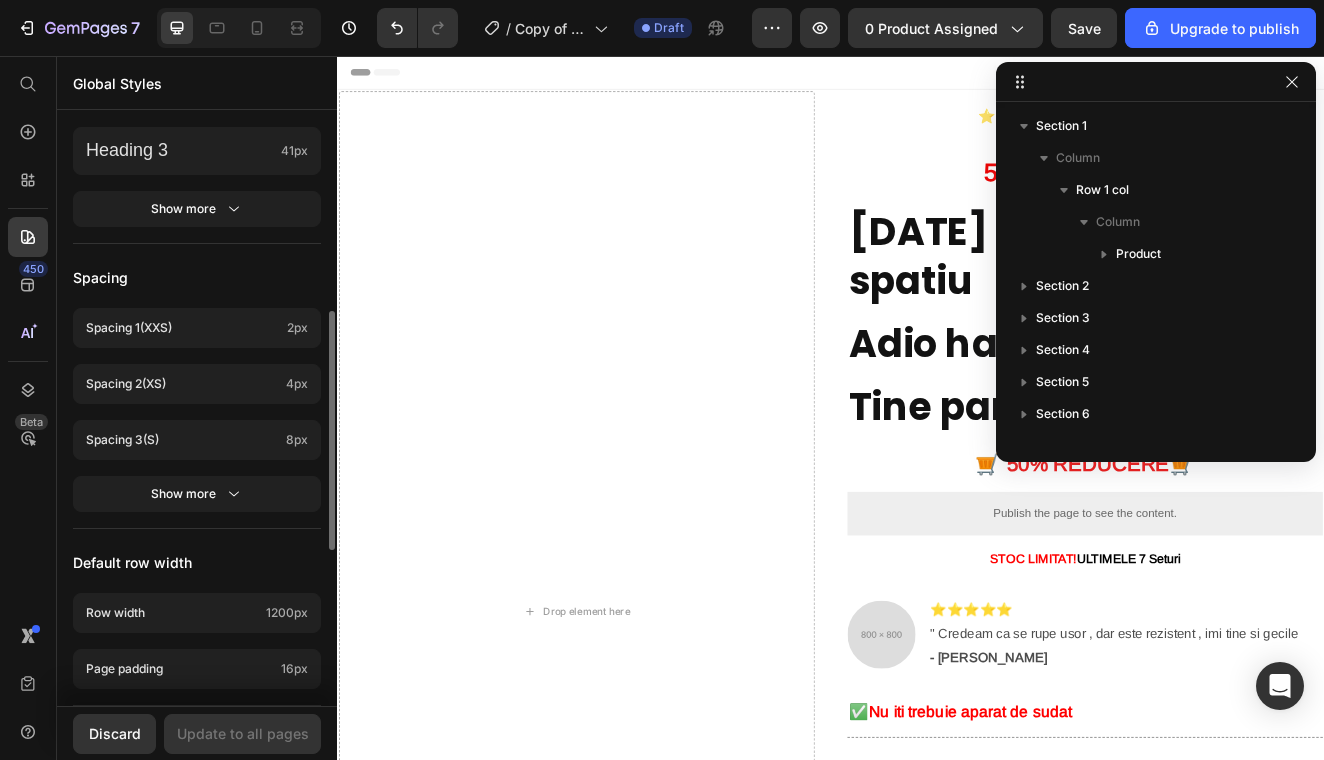 scroll, scrollTop: 0, scrollLeft: 0, axis: both 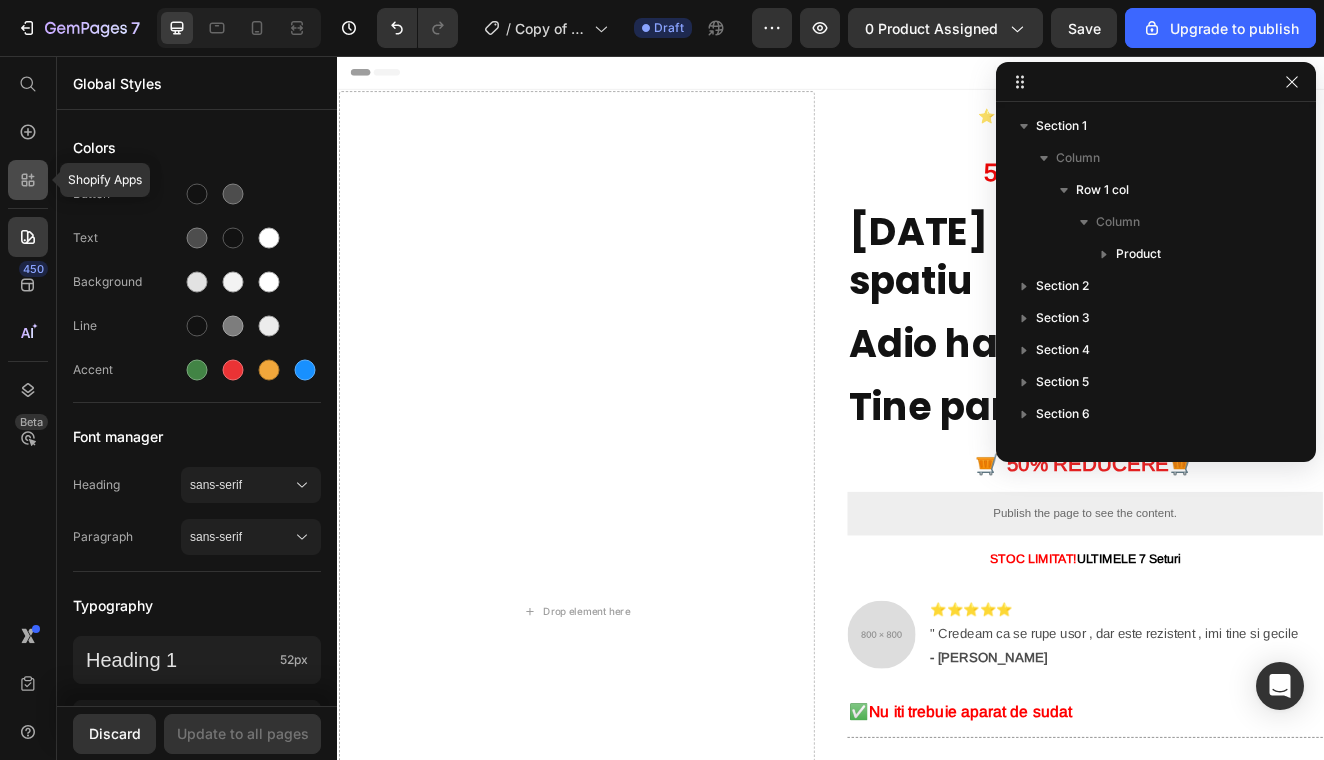 click 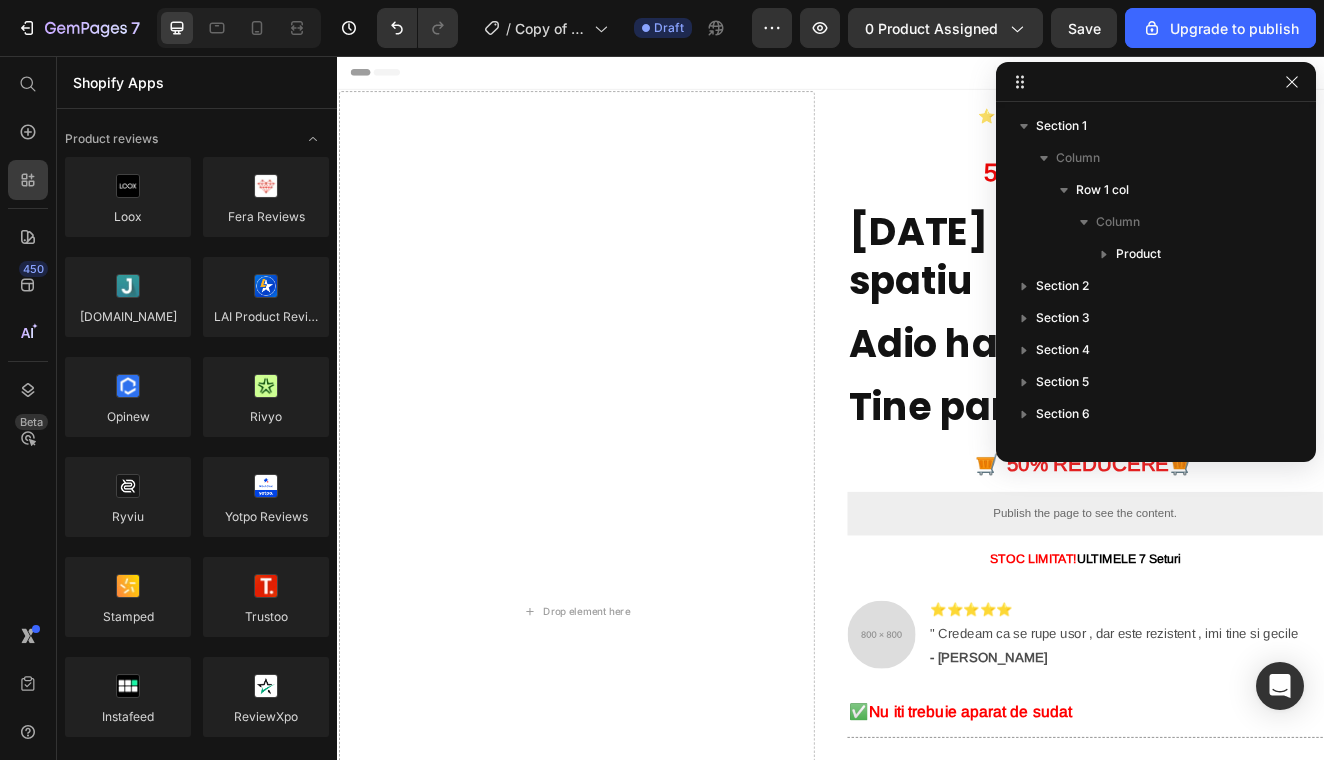 click on "450 Beta" at bounding box center [28, 340] 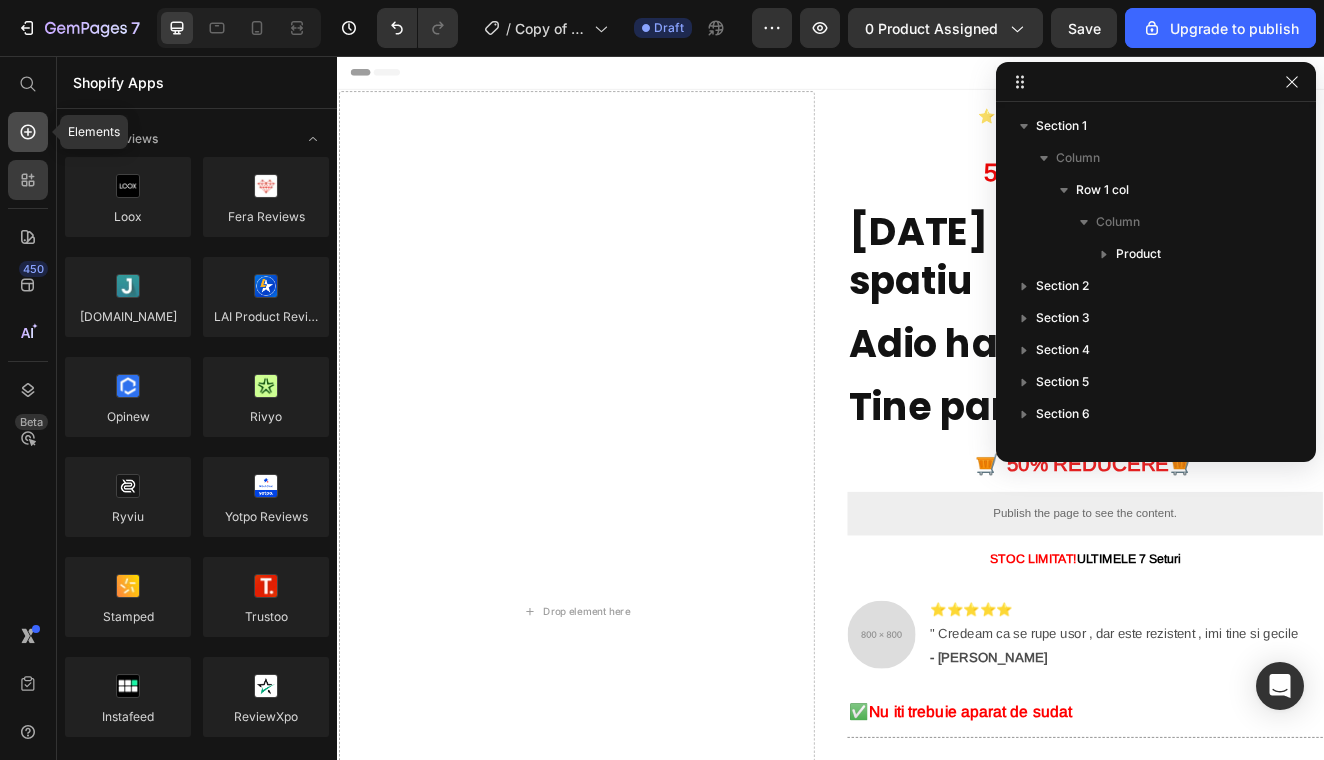 click 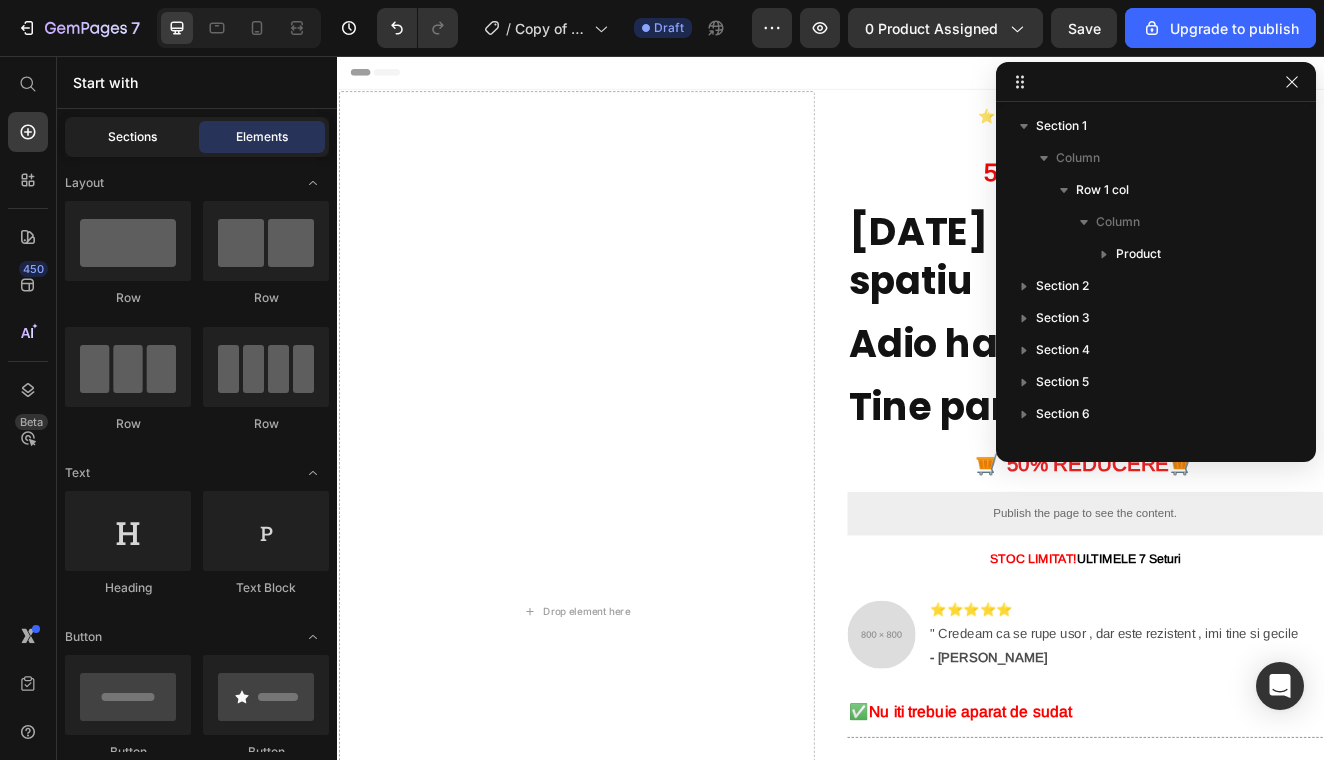 click on "Sections" 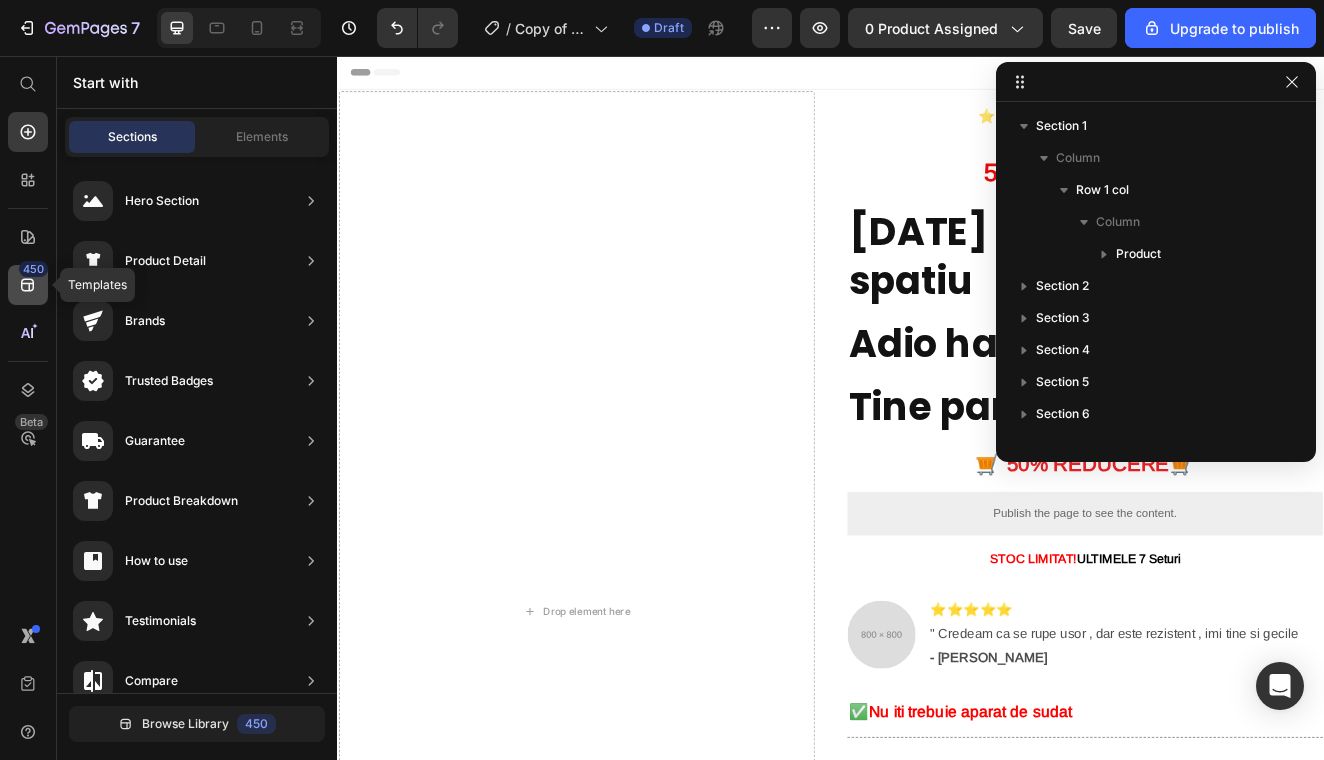 click 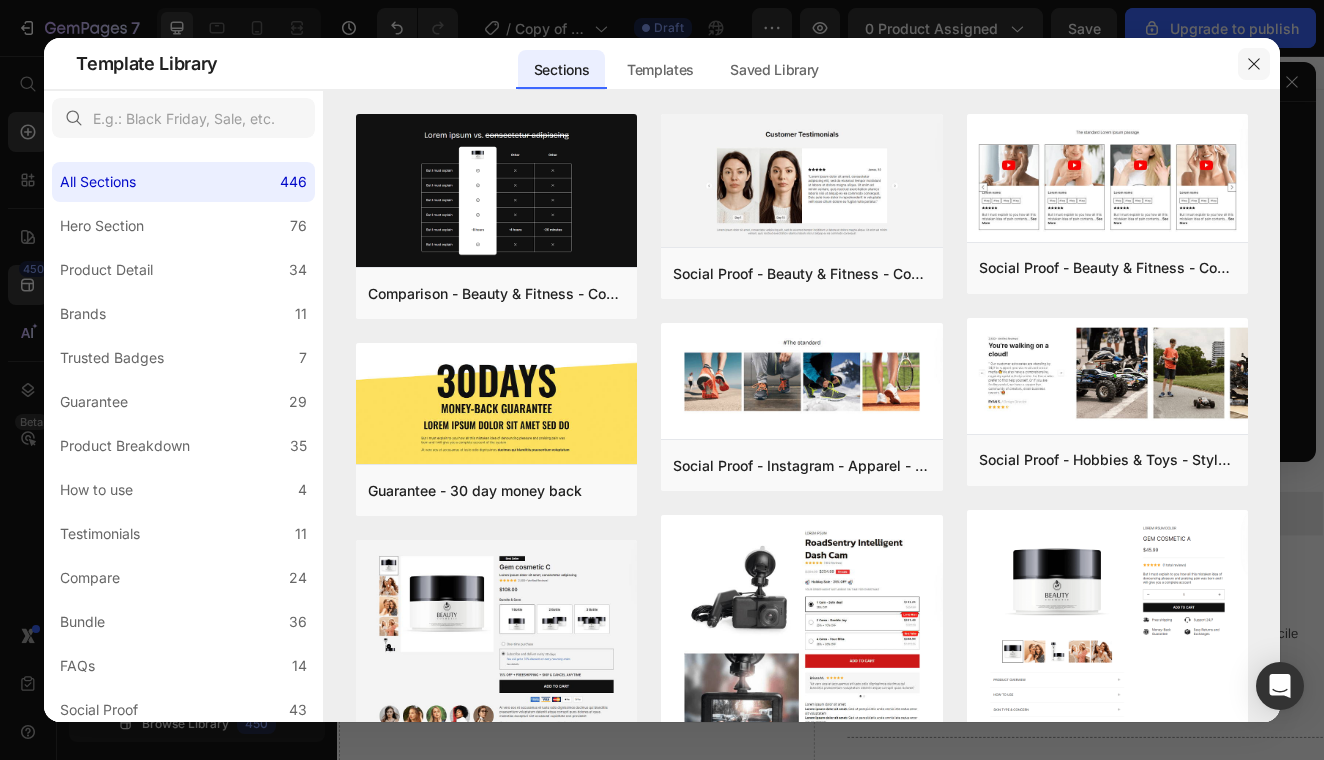 click at bounding box center [1254, 64] 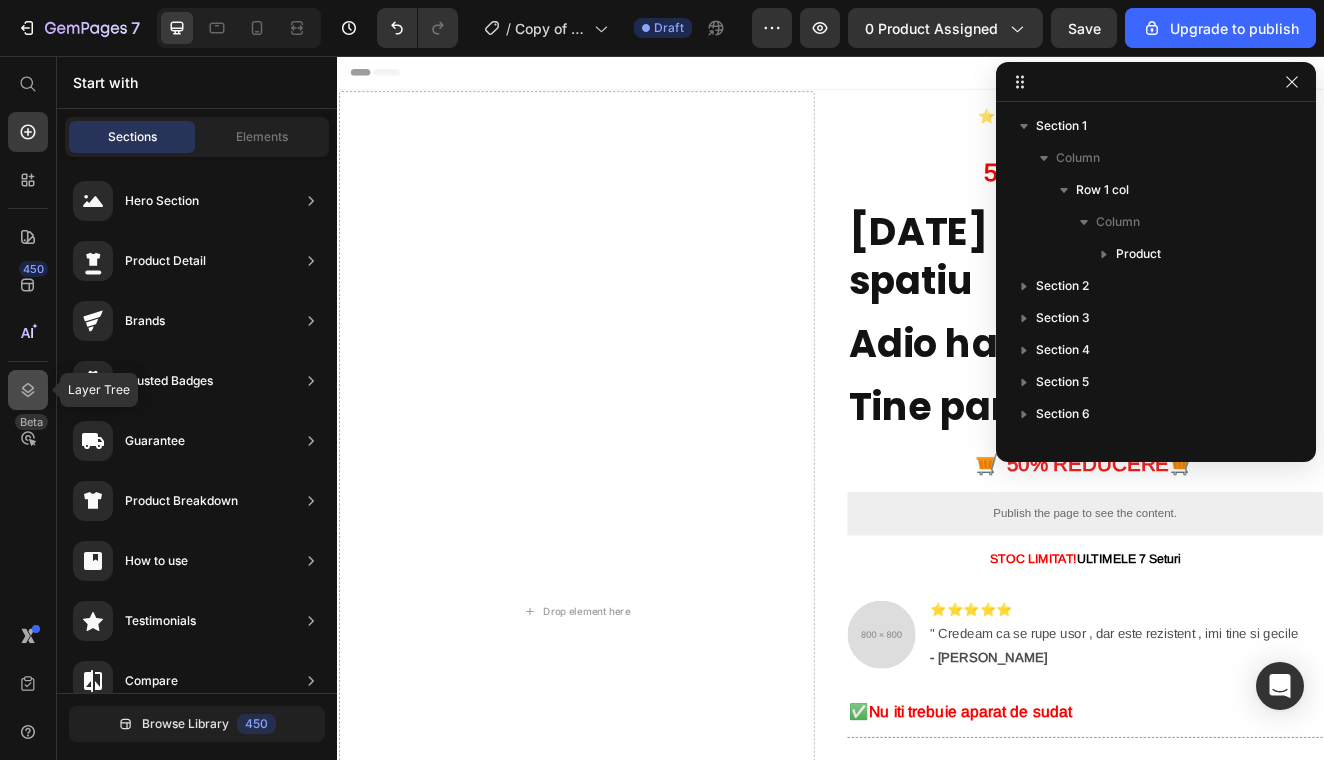 click 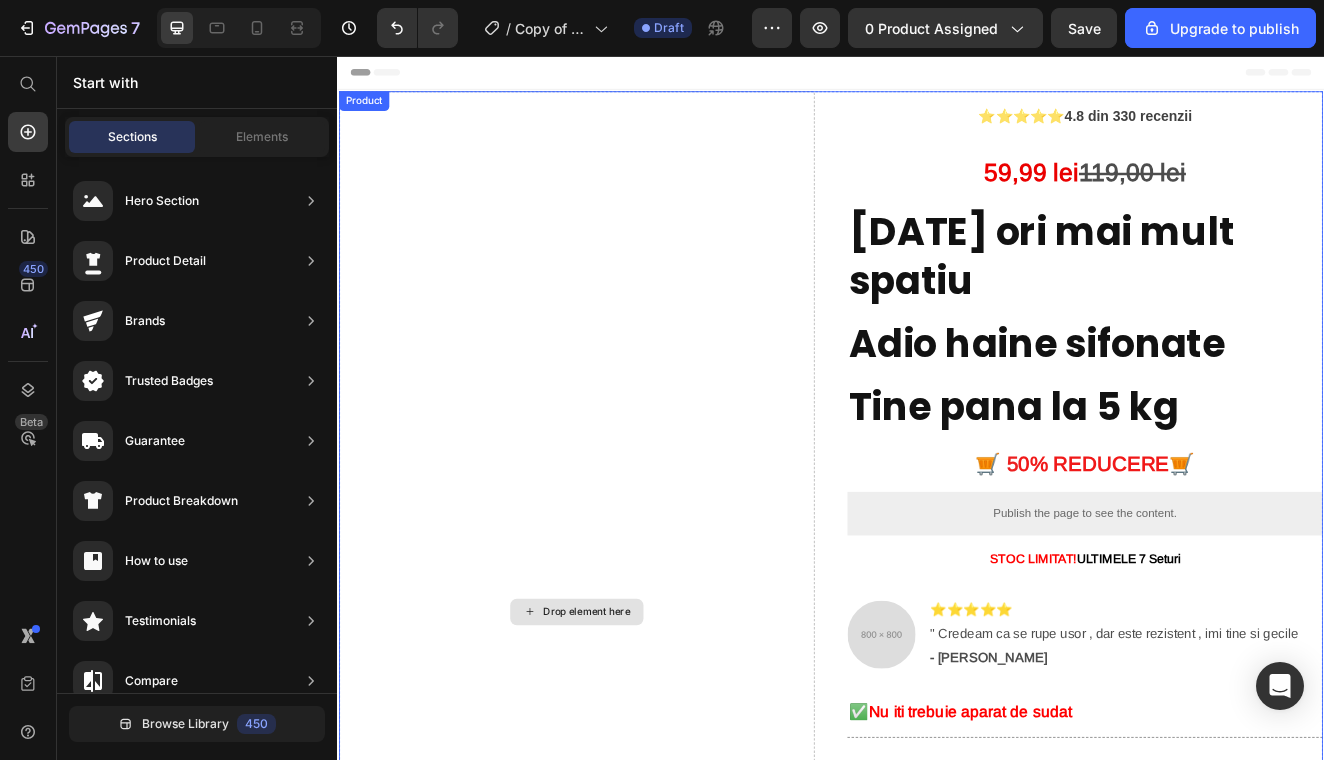 click on "Drop element here" at bounding box center [640, 732] 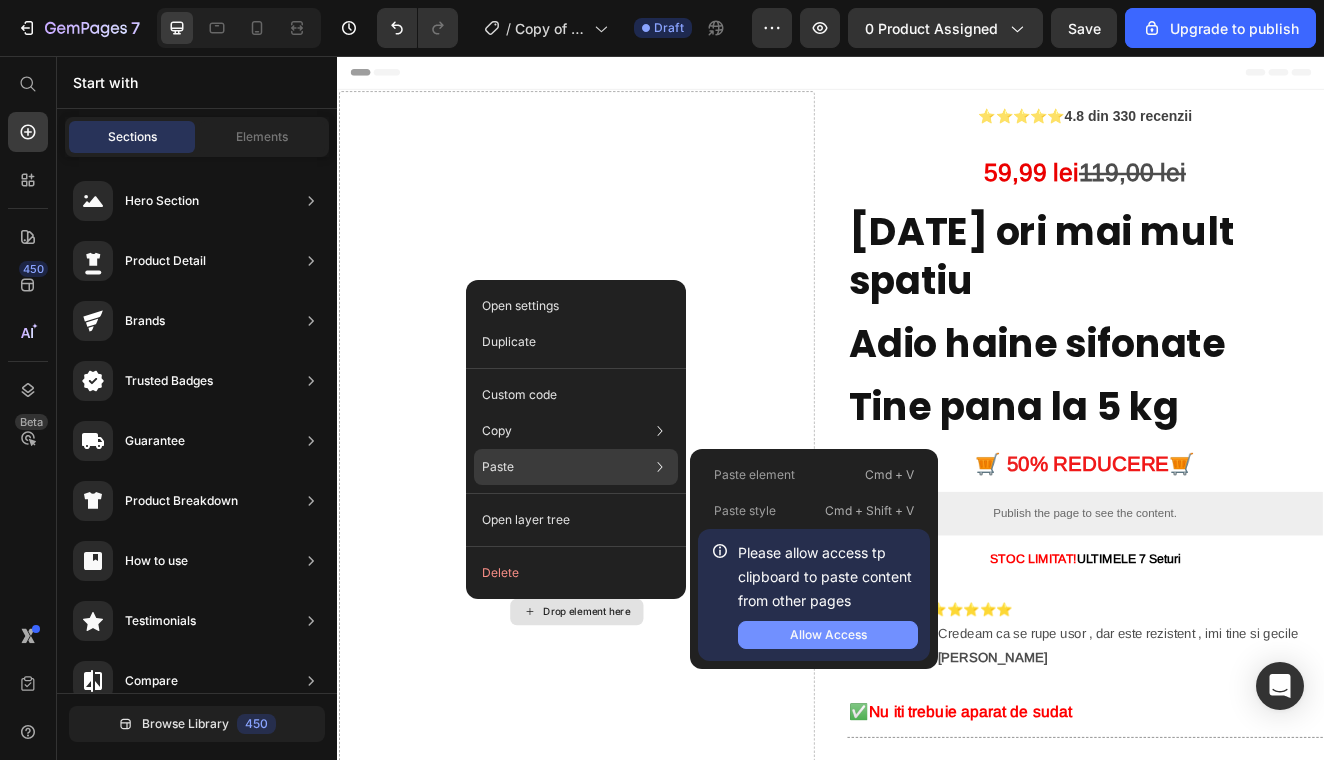 click on "Allow Access" at bounding box center [828, 635] 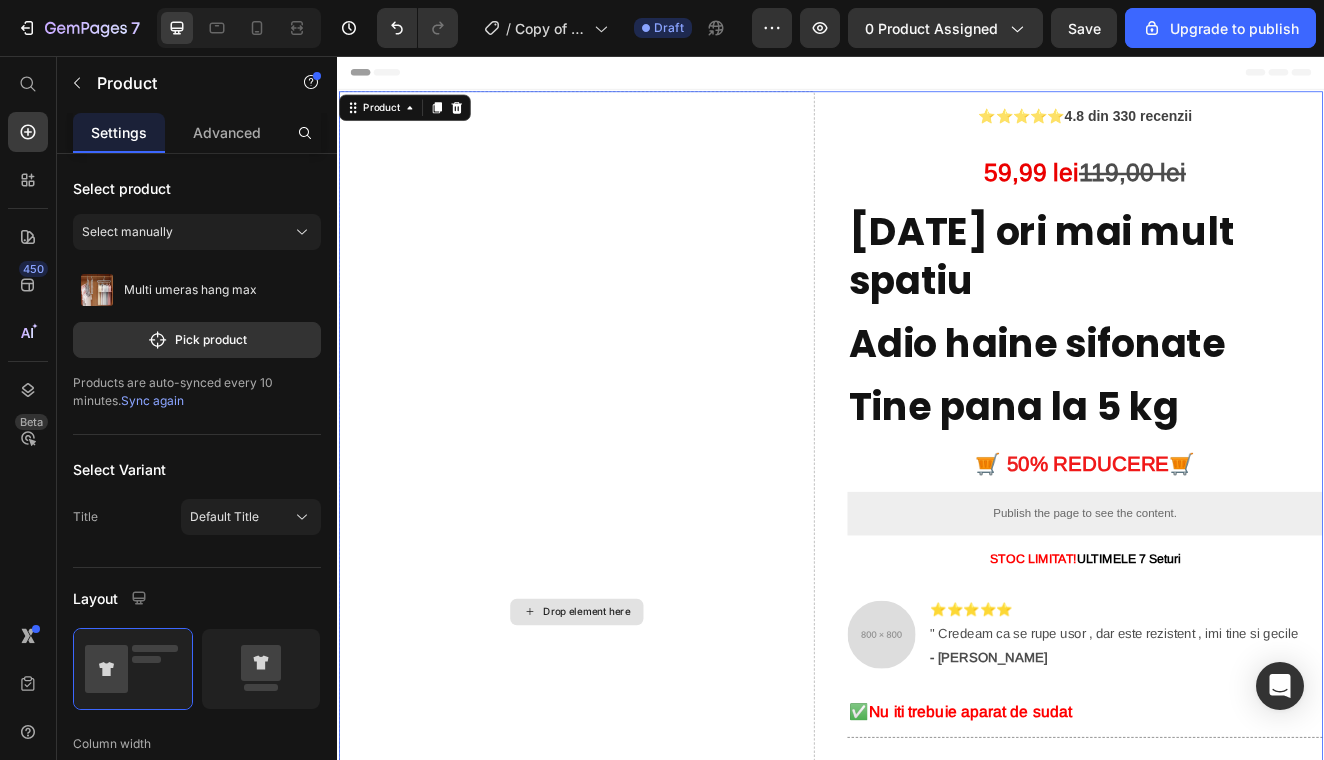 click on "Drop element here" at bounding box center [628, 731] 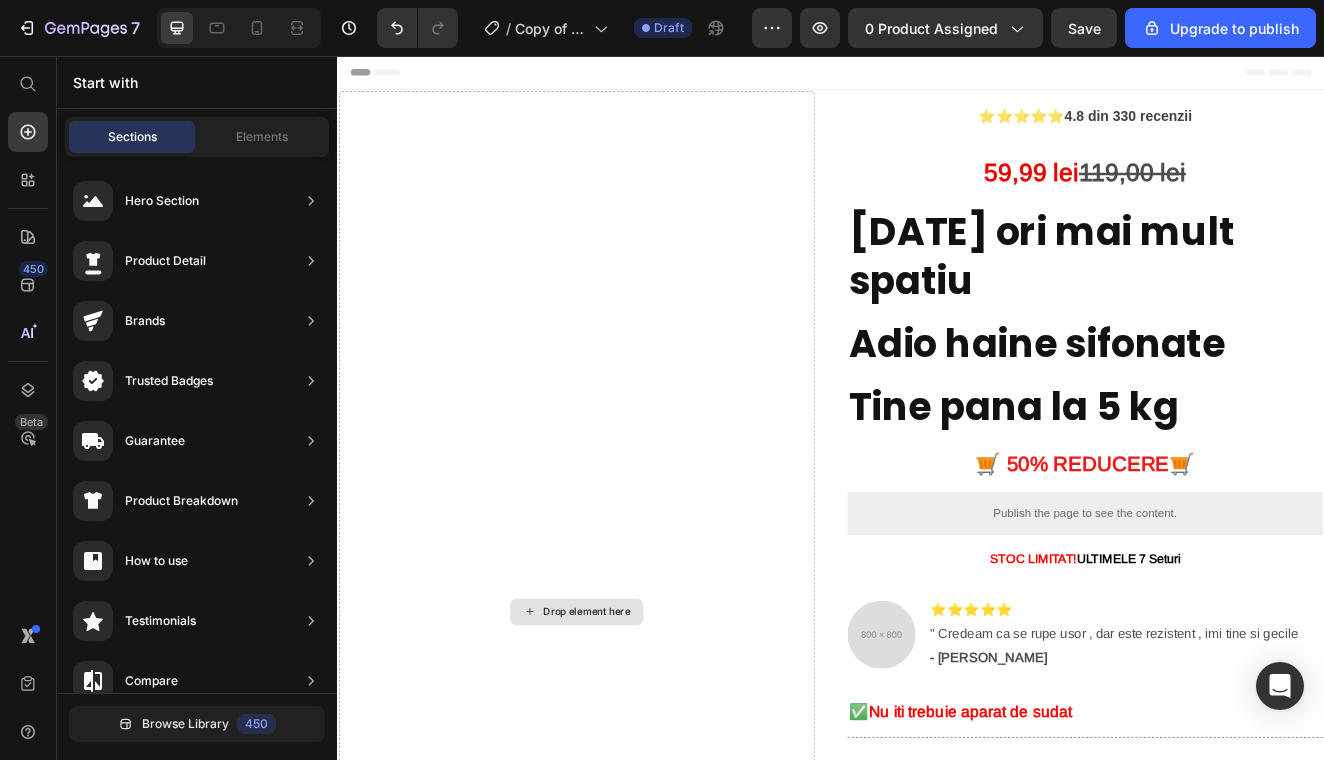 click on "Drop element here" at bounding box center [628, 732] 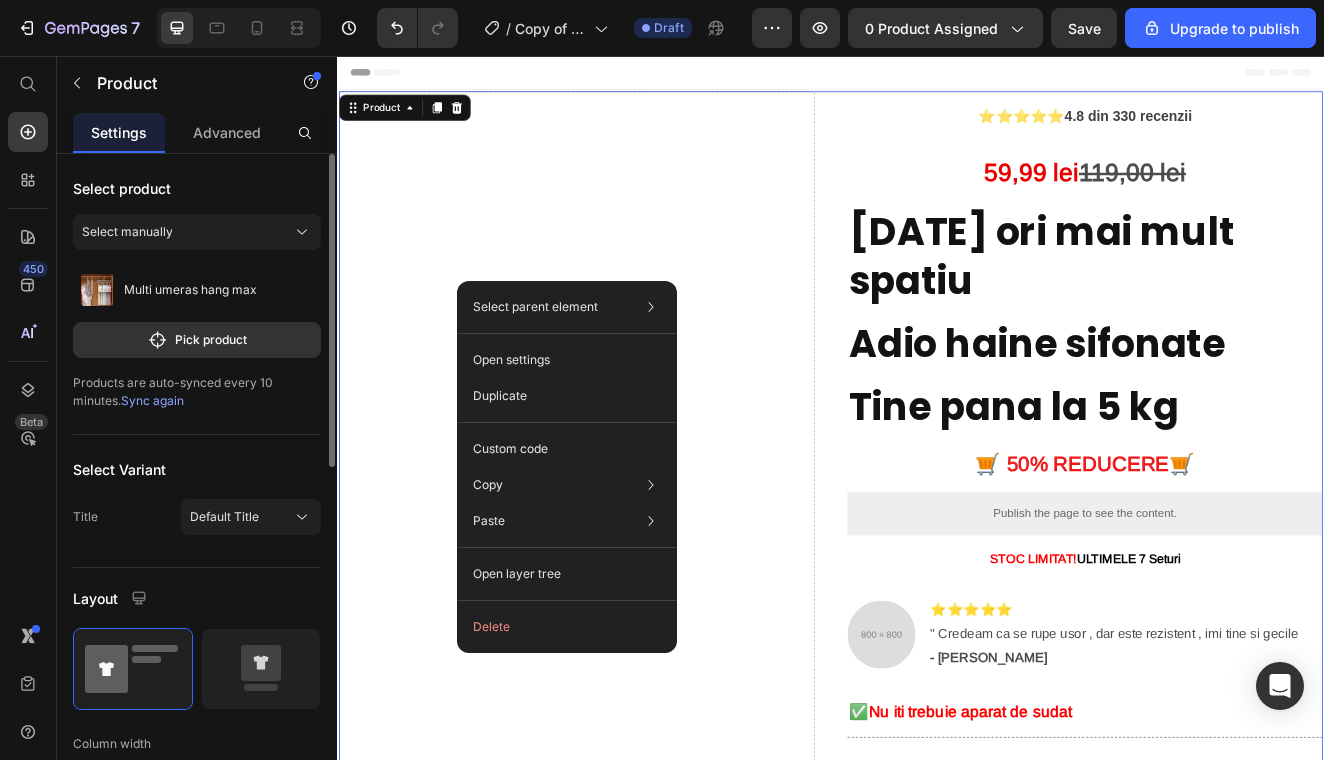 scroll, scrollTop: 167, scrollLeft: 0, axis: vertical 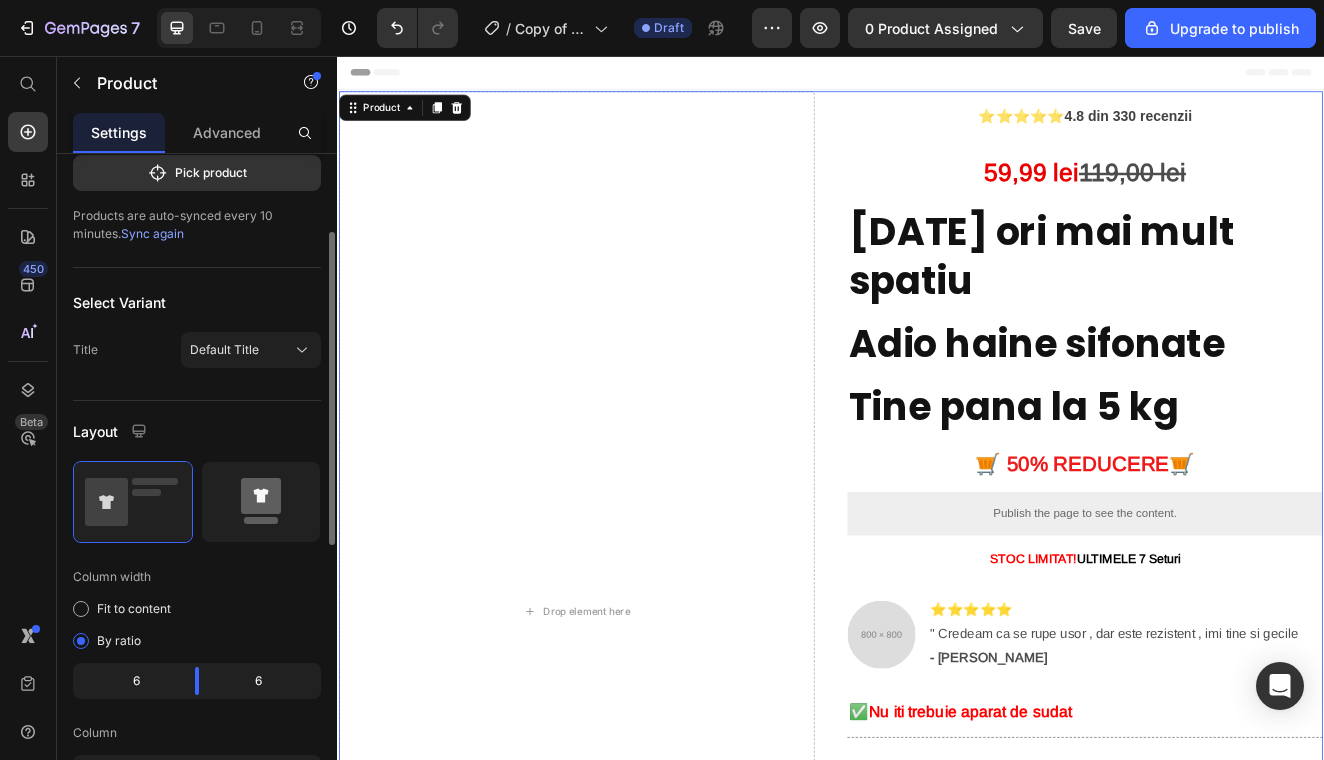 click 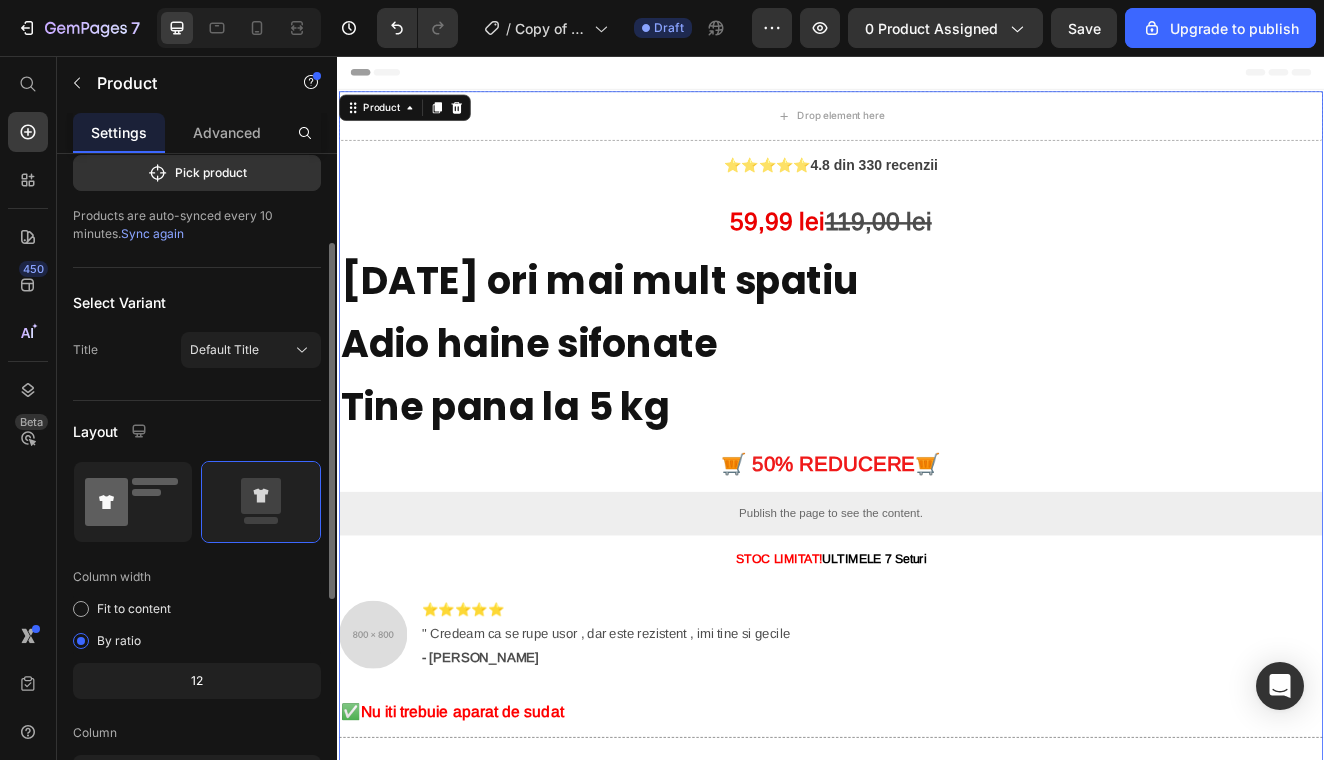 click 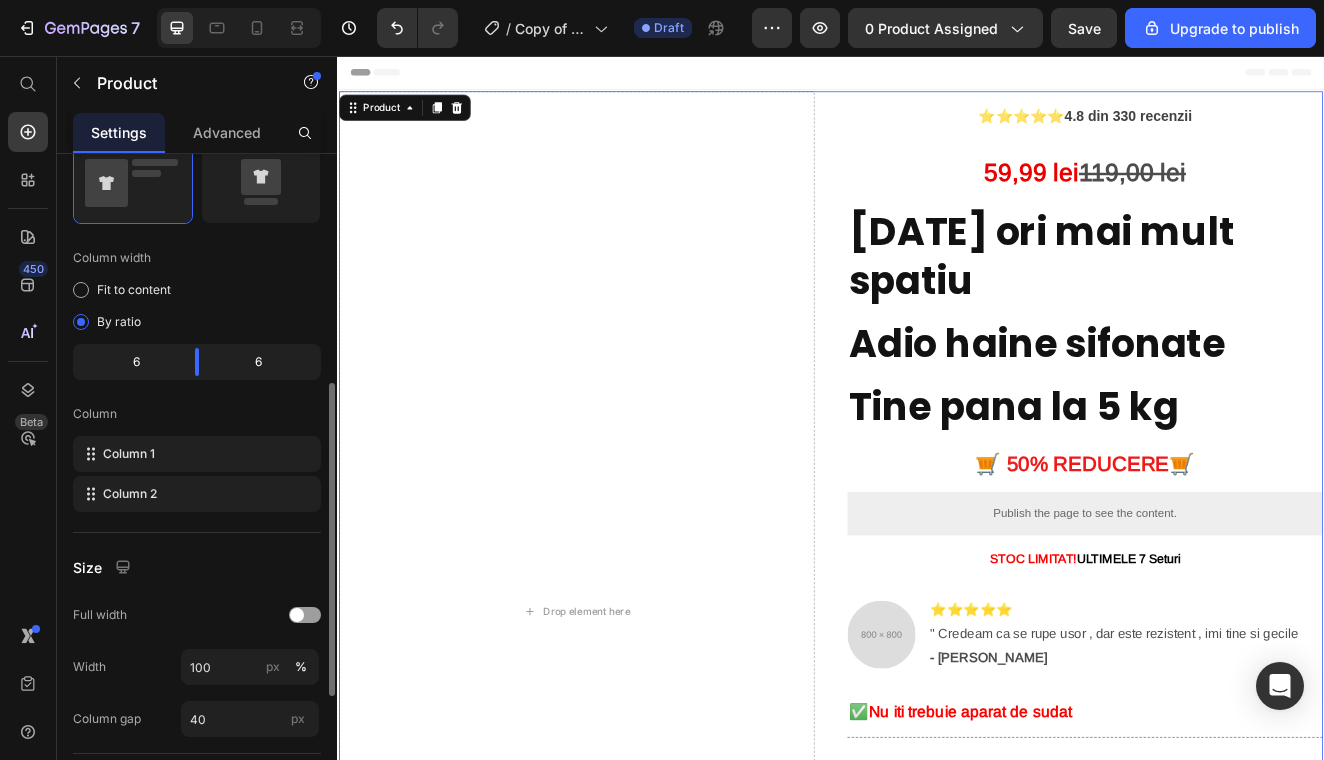 scroll, scrollTop: 740, scrollLeft: 0, axis: vertical 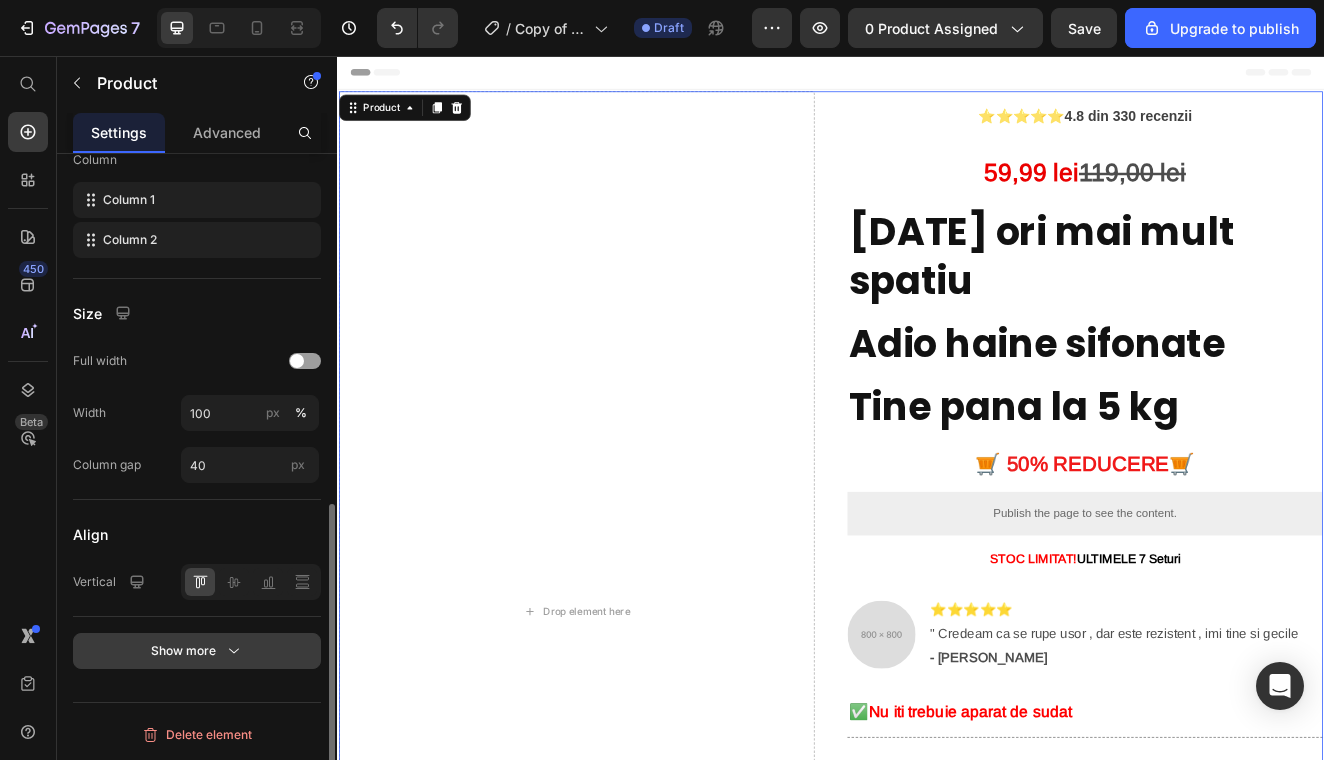 click on "Show more" at bounding box center (197, 651) 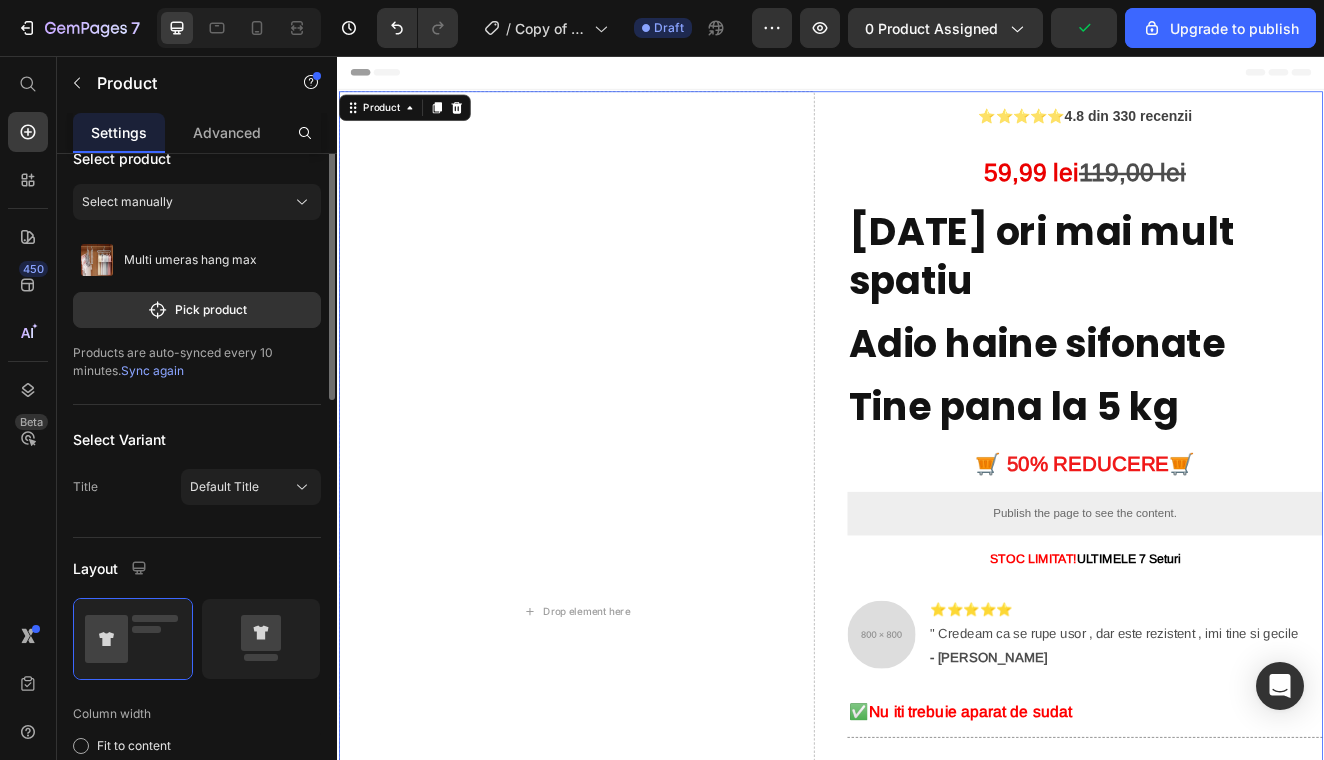 scroll, scrollTop: 0, scrollLeft: 0, axis: both 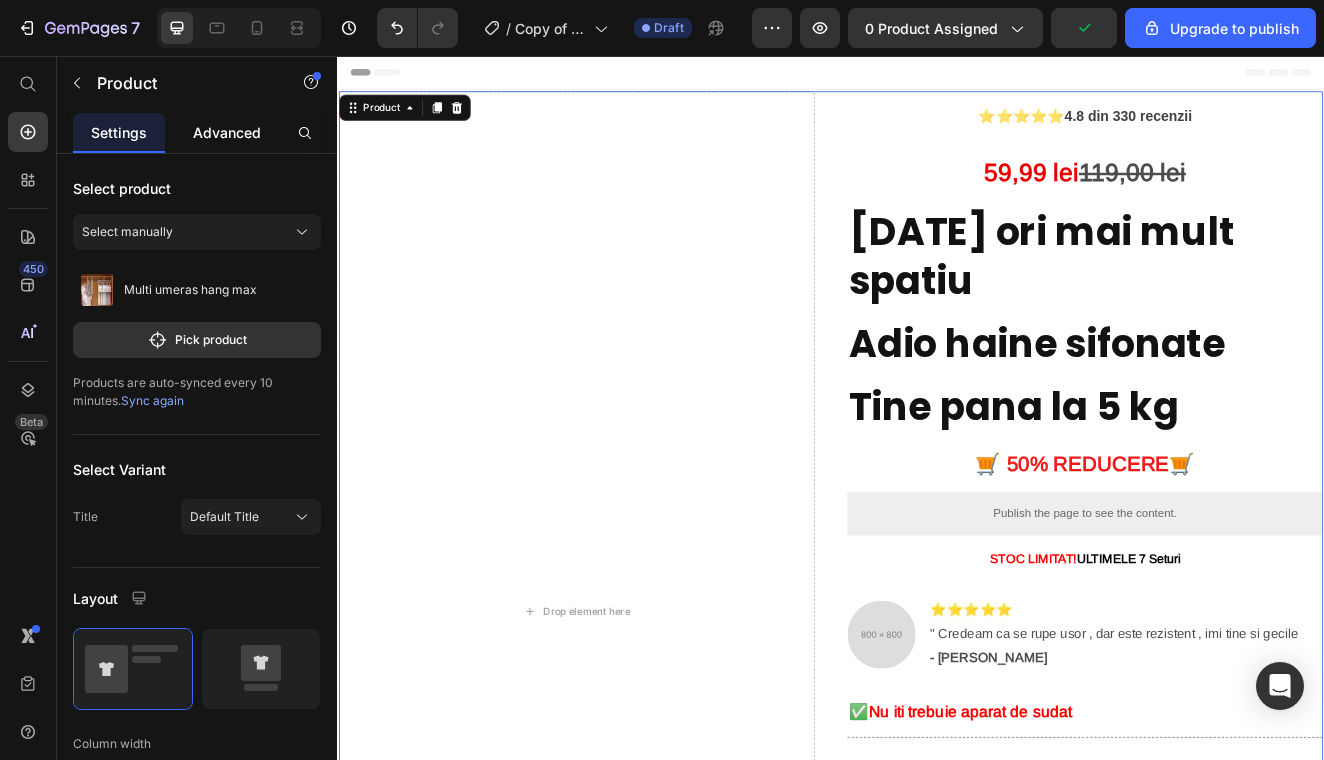 click on "Advanced" at bounding box center [227, 132] 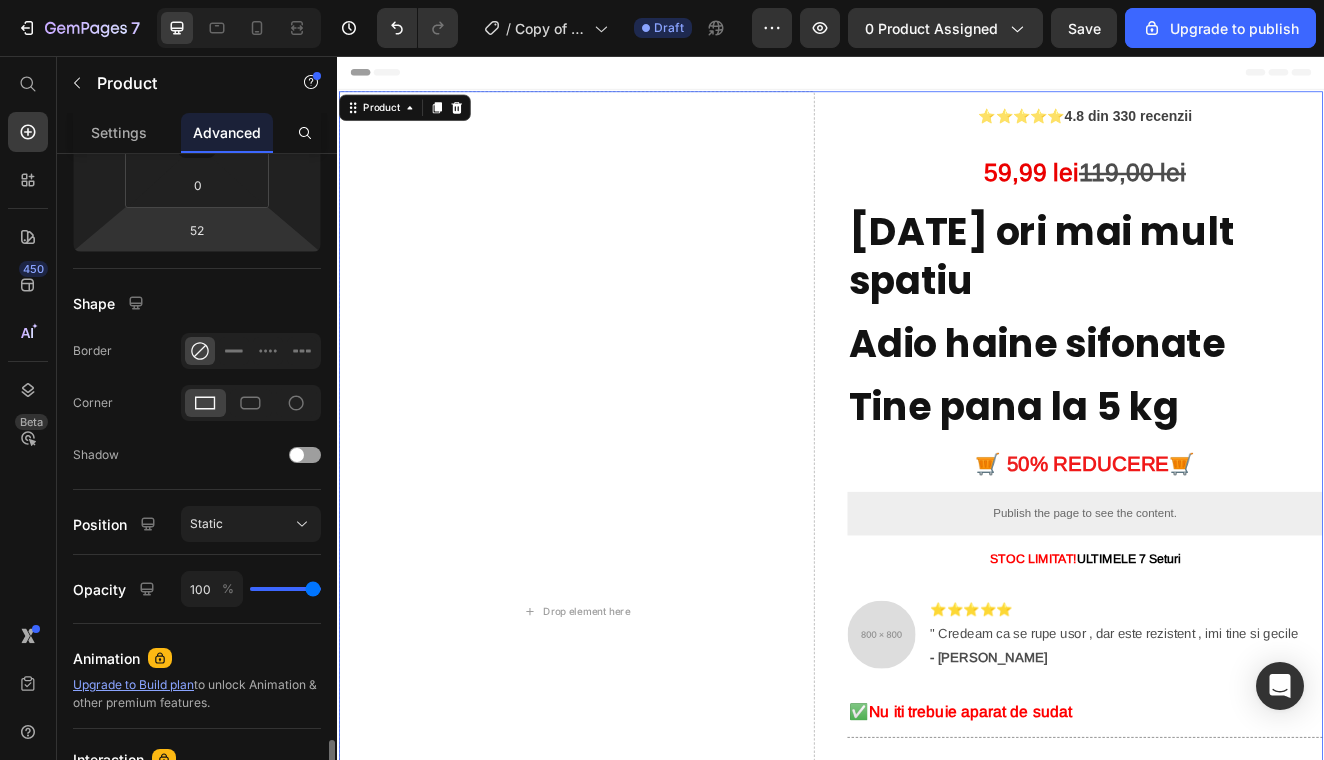 scroll, scrollTop: 642, scrollLeft: 0, axis: vertical 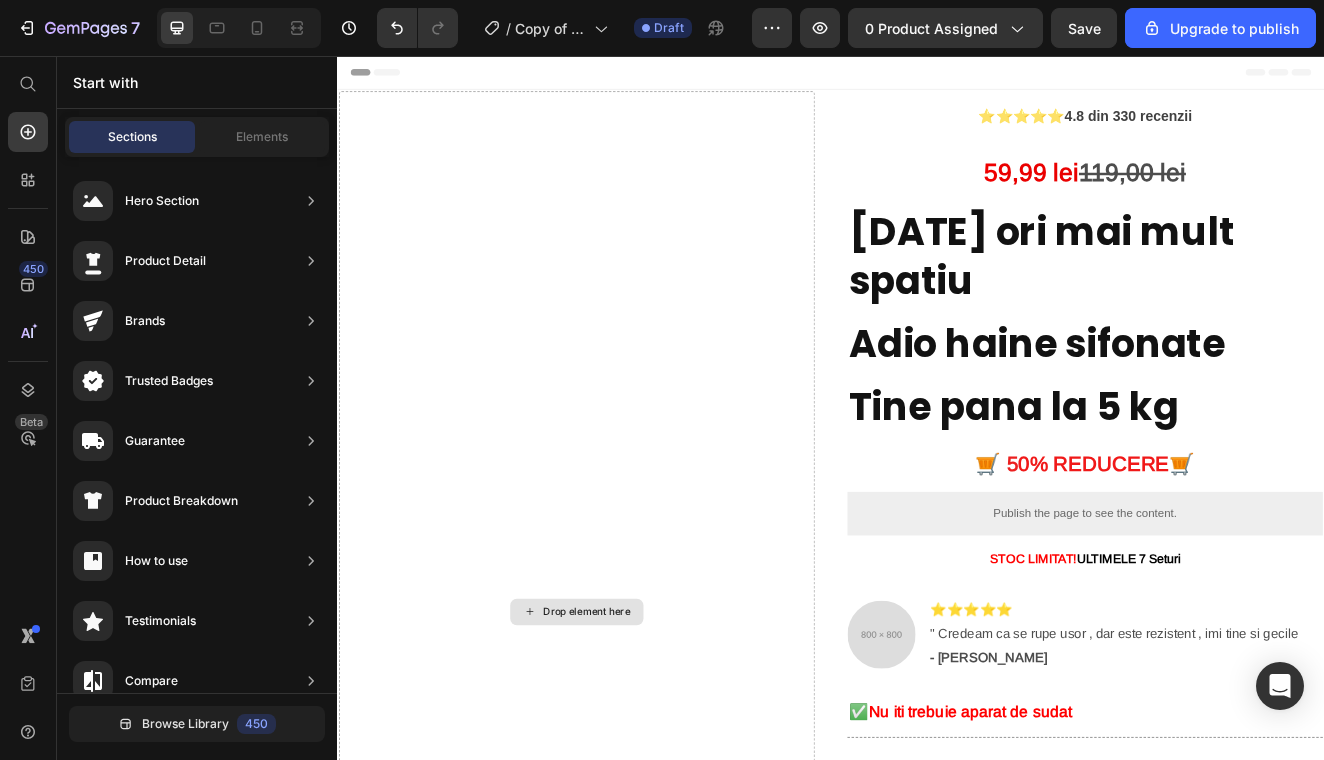 click on "Drop element here" at bounding box center (640, 732) 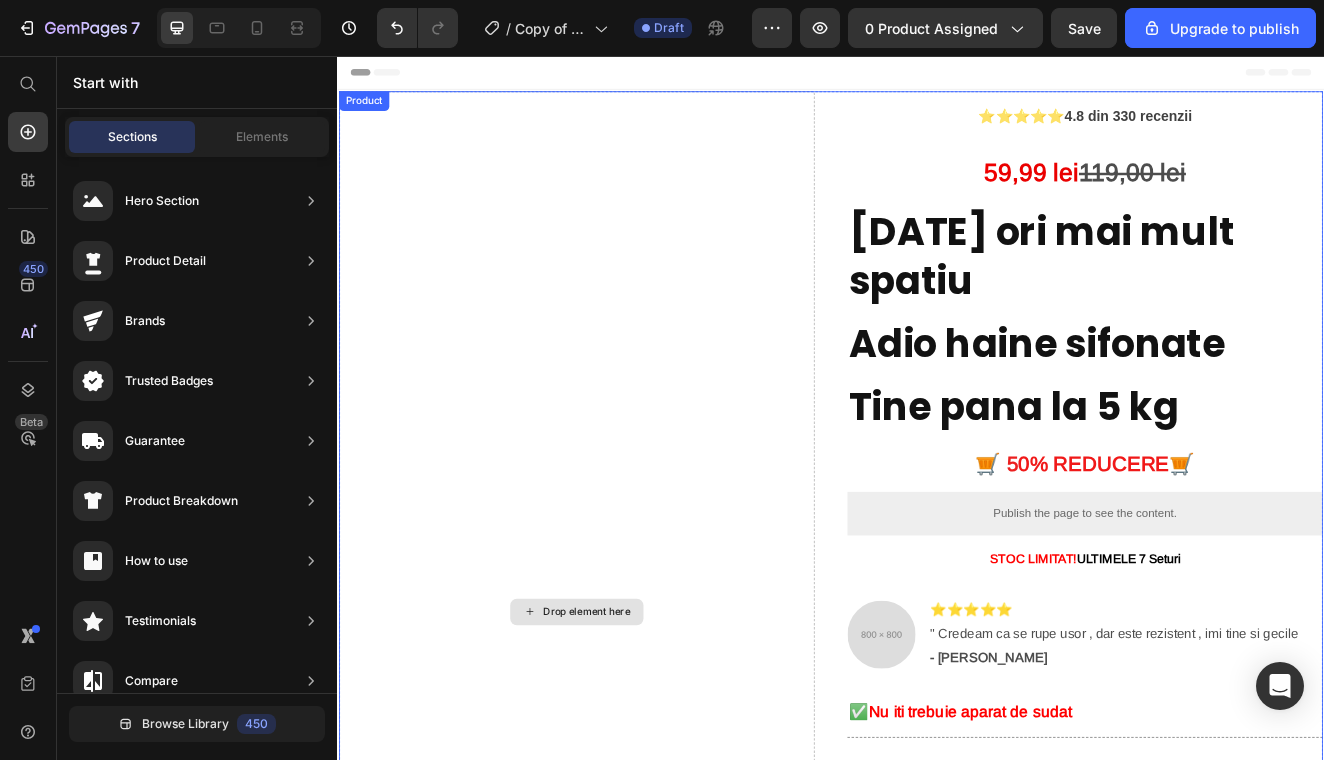 click on "Drop element here" at bounding box center [628, 732] 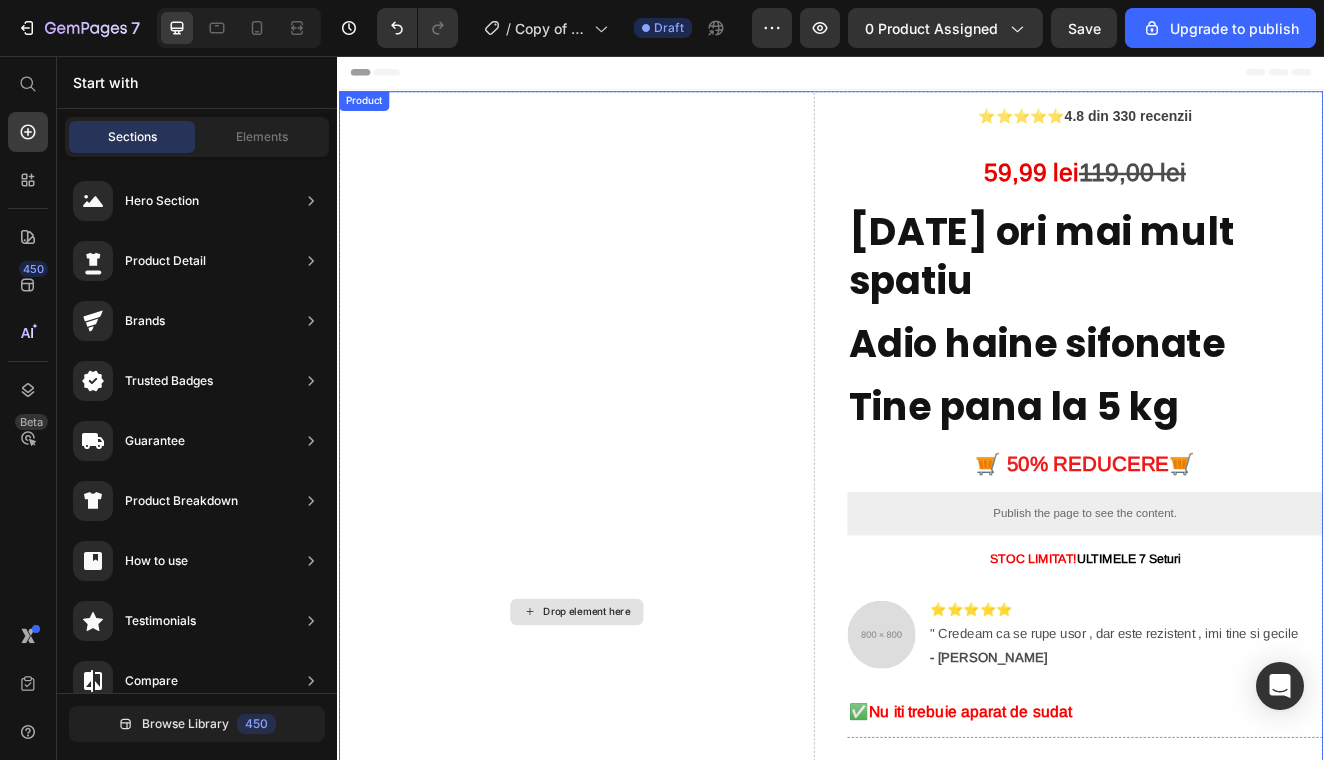 click on "Drop element here" at bounding box center [640, 732] 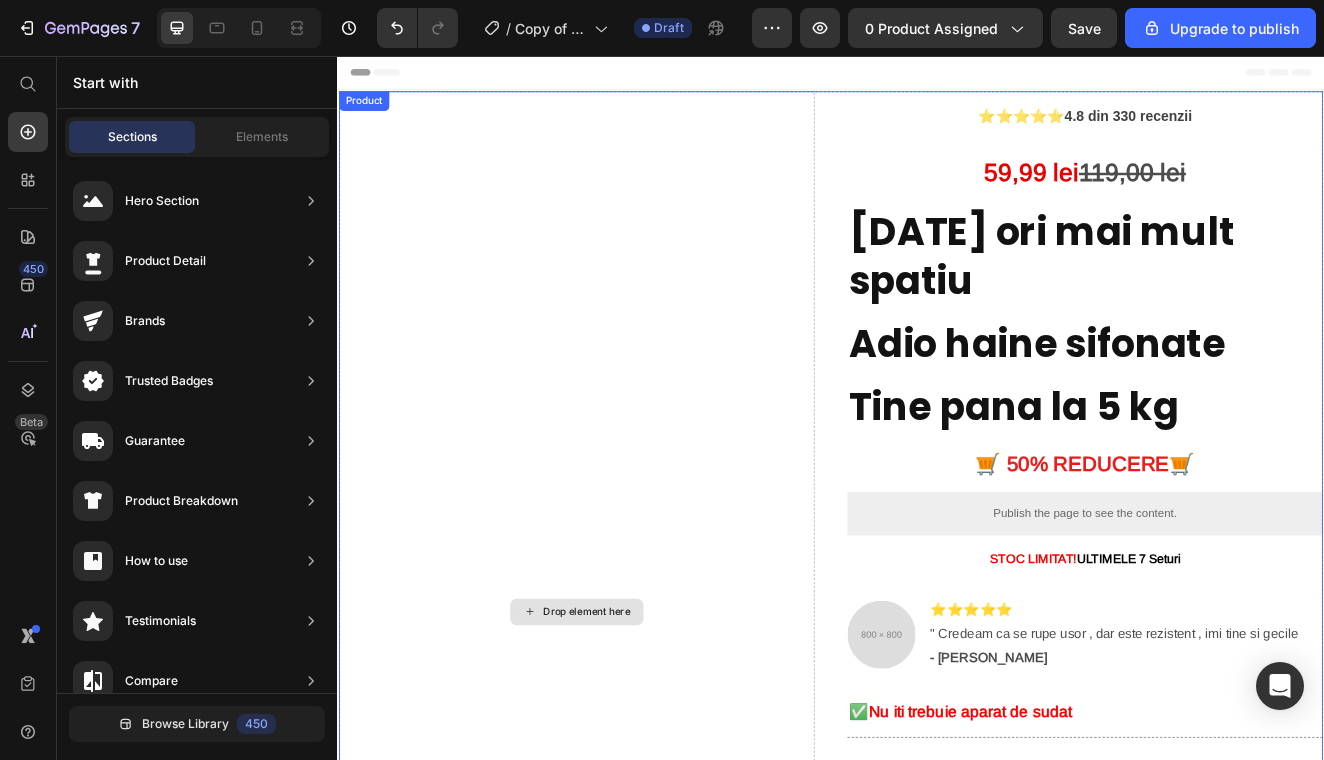 click 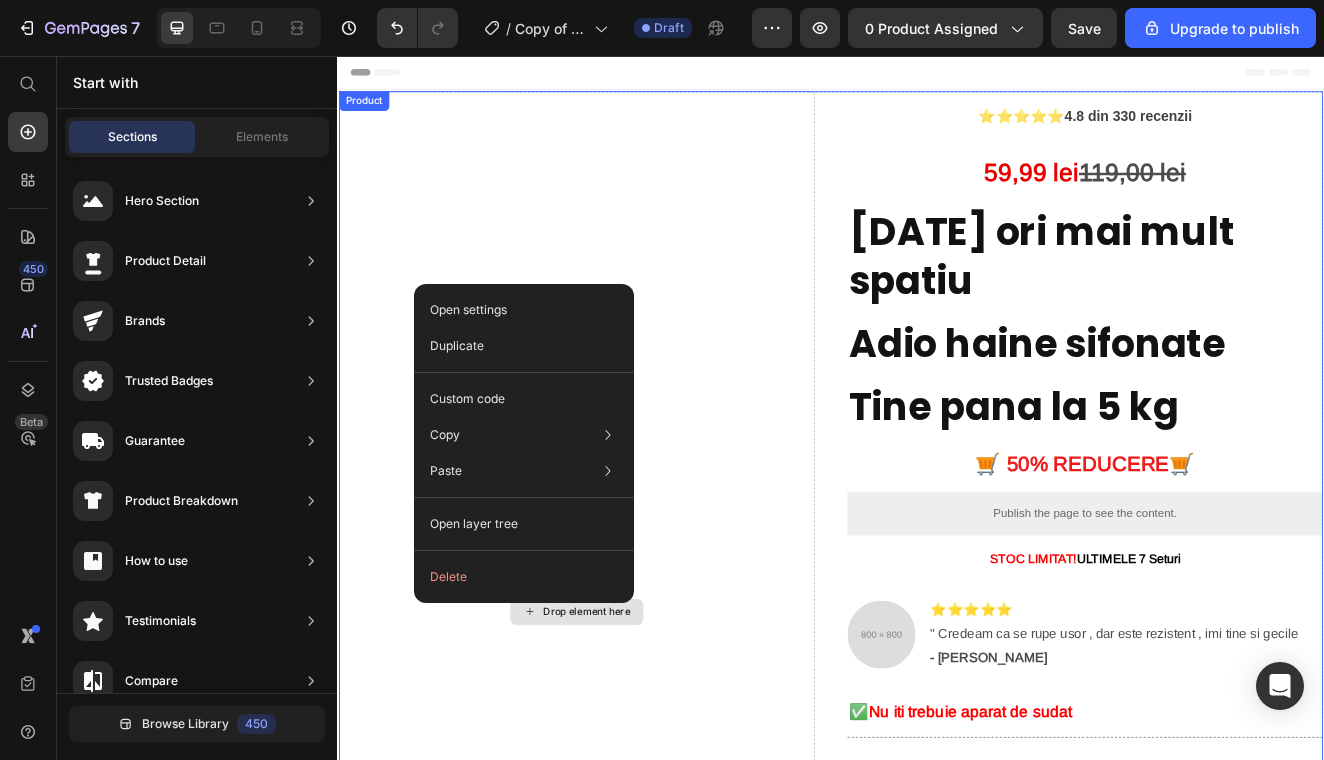 click on "Drop element here" at bounding box center [640, 732] 